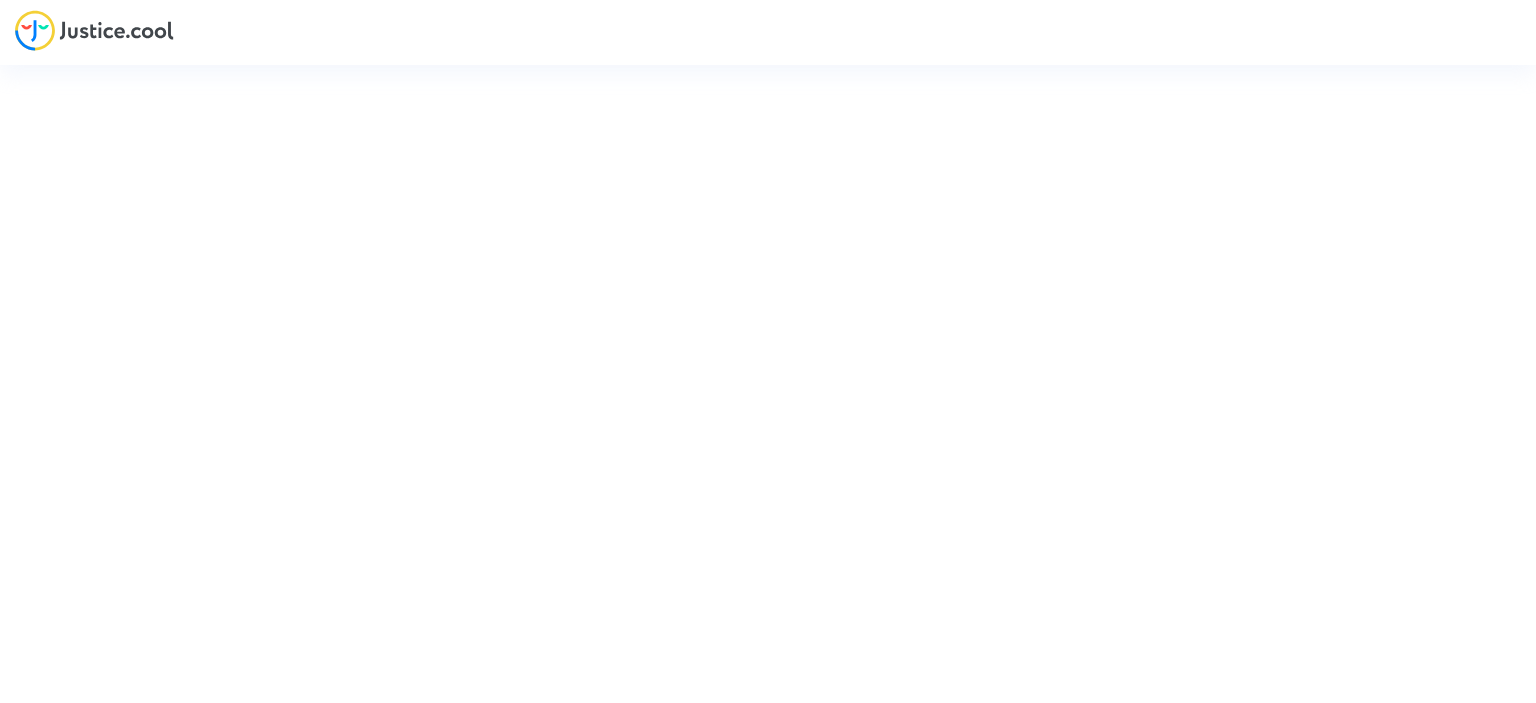 scroll, scrollTop: 0, scrollLeft: 0, axis: both 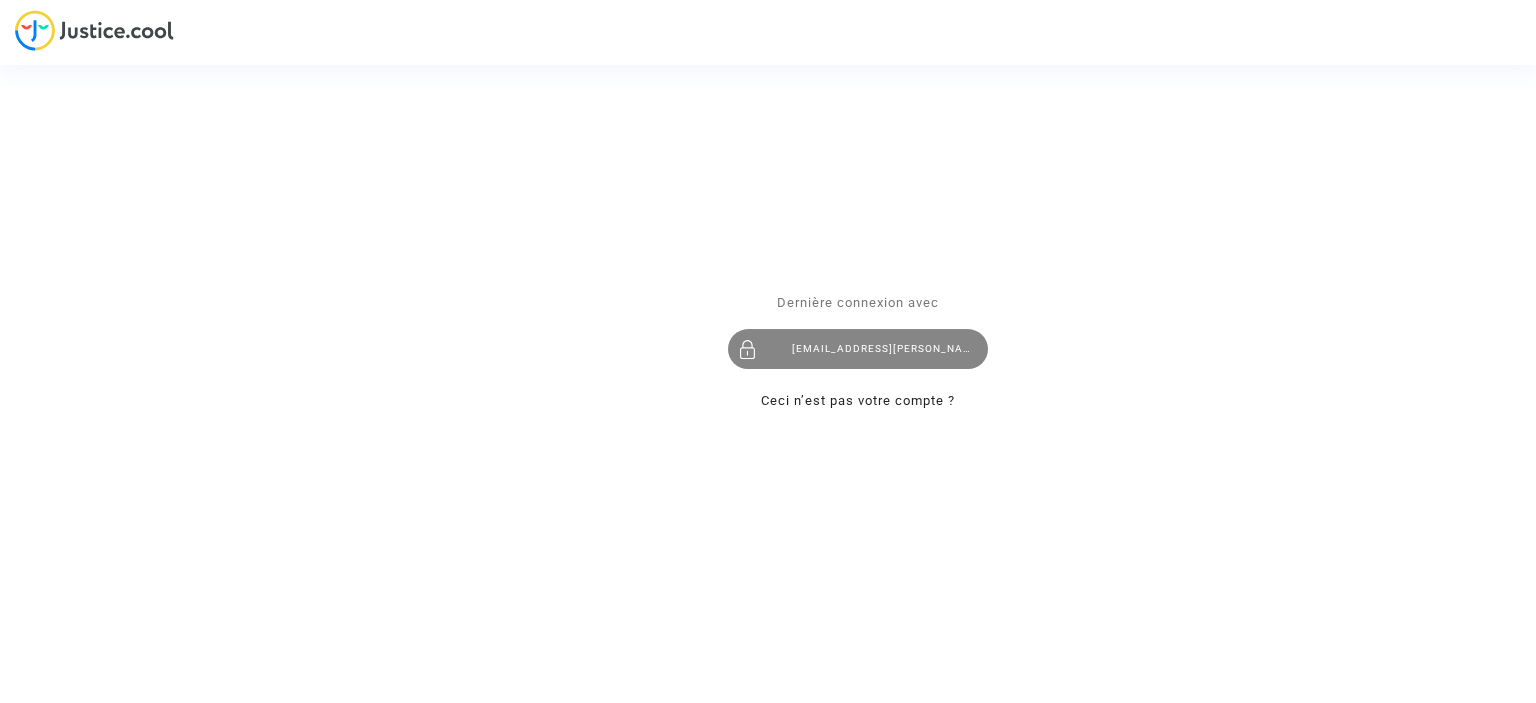click on "[EMAIL_ADDRESS][PERSON_NAME][DOMAIN_NAME]" at bounding box center (858, 349) 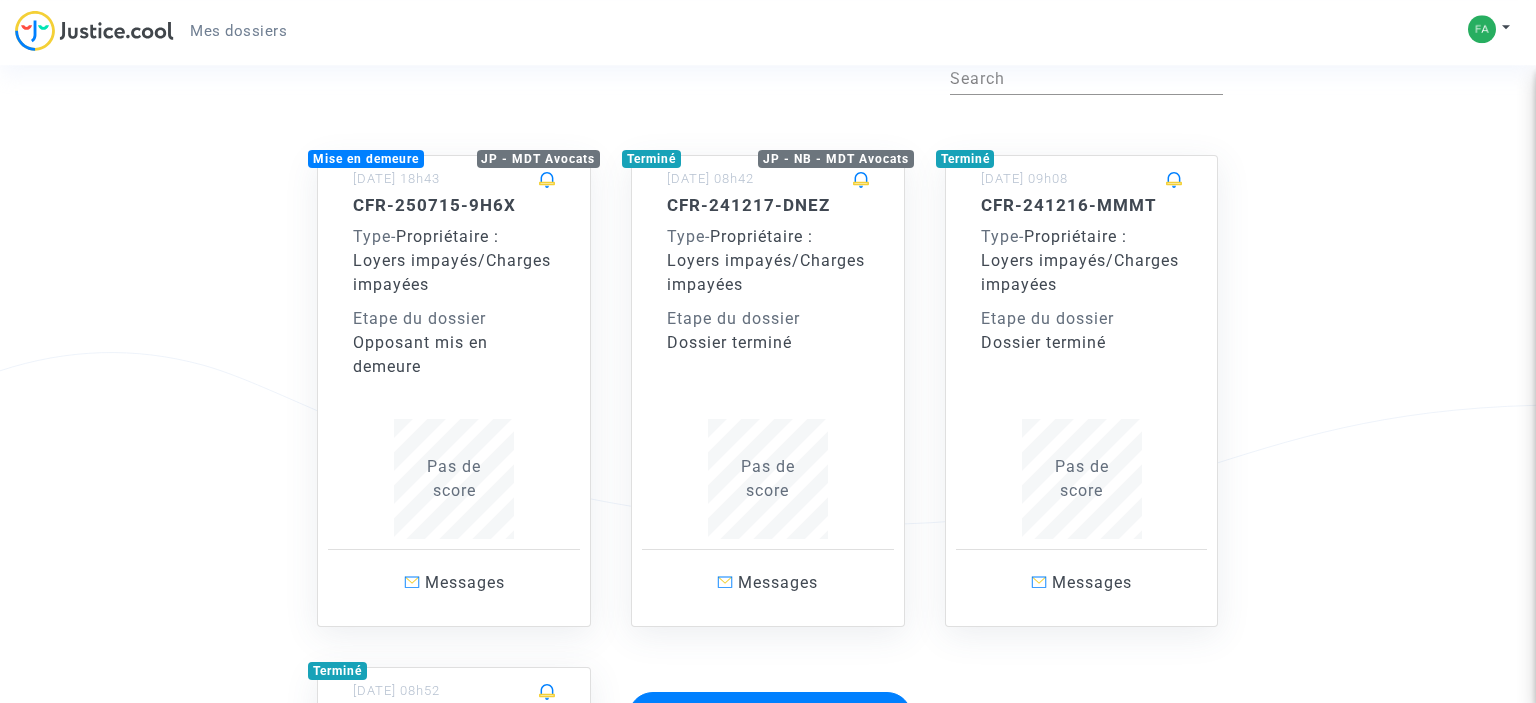 scroll, scrollTop: 105, scrollLeft: 0, axis: vertical 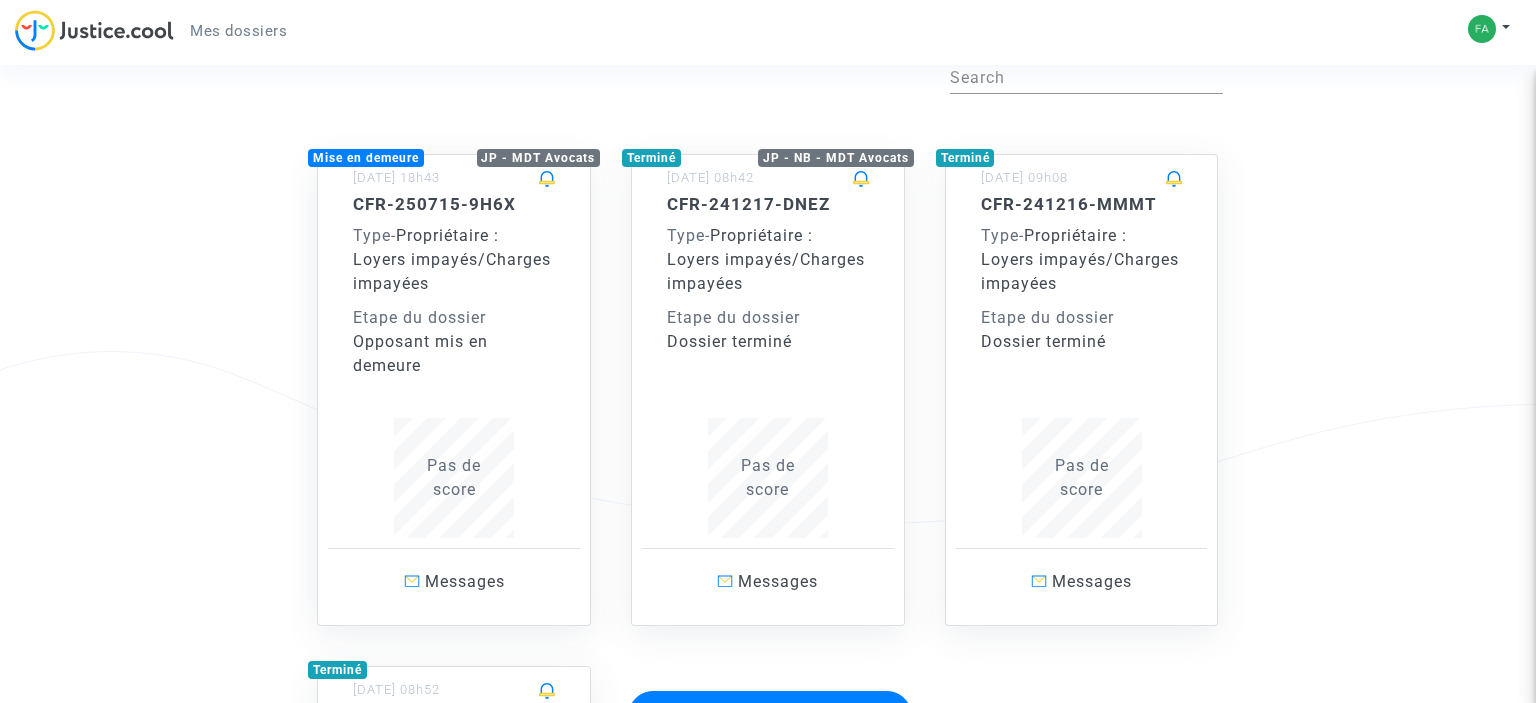 click on "Opposant mis en demeure" 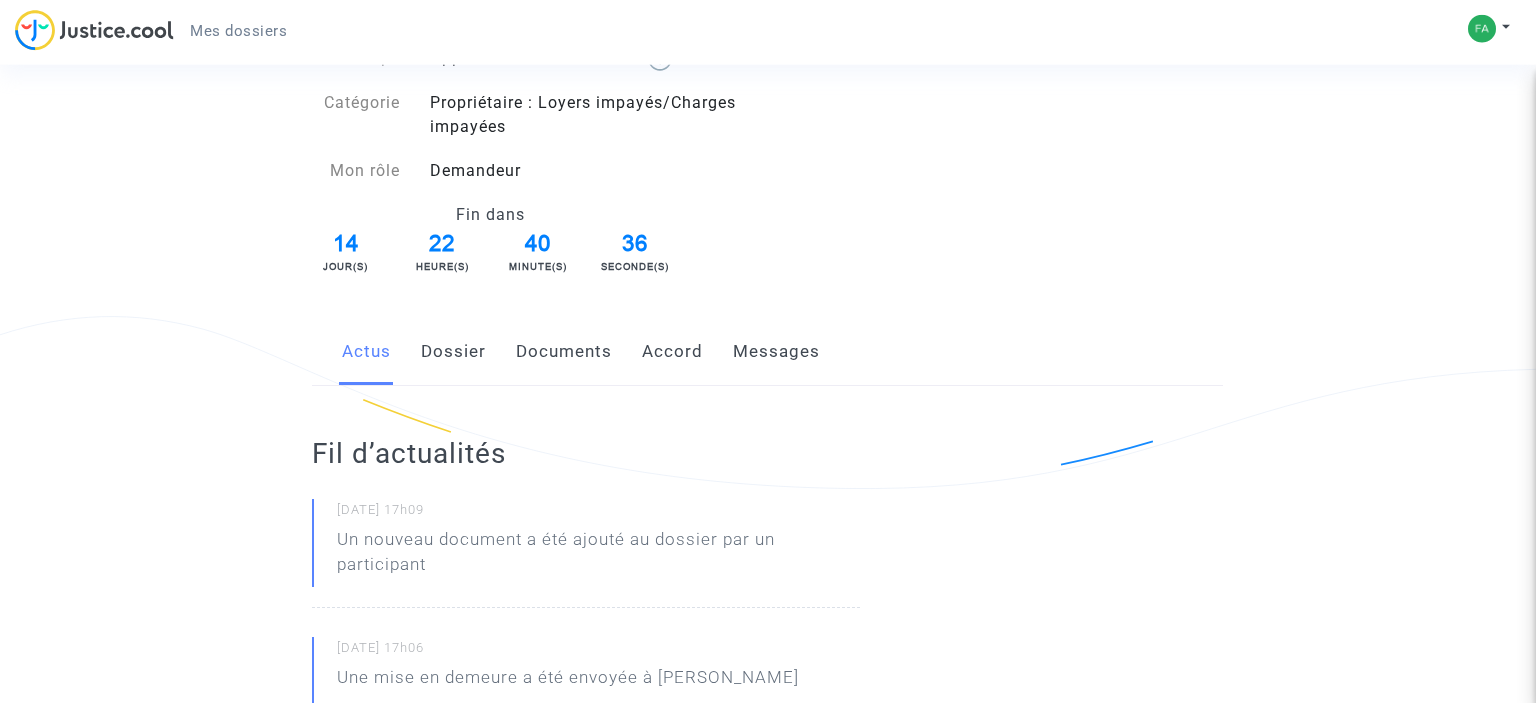 scroll, scrollTop: 0, scrollLeft: 0, axis: both 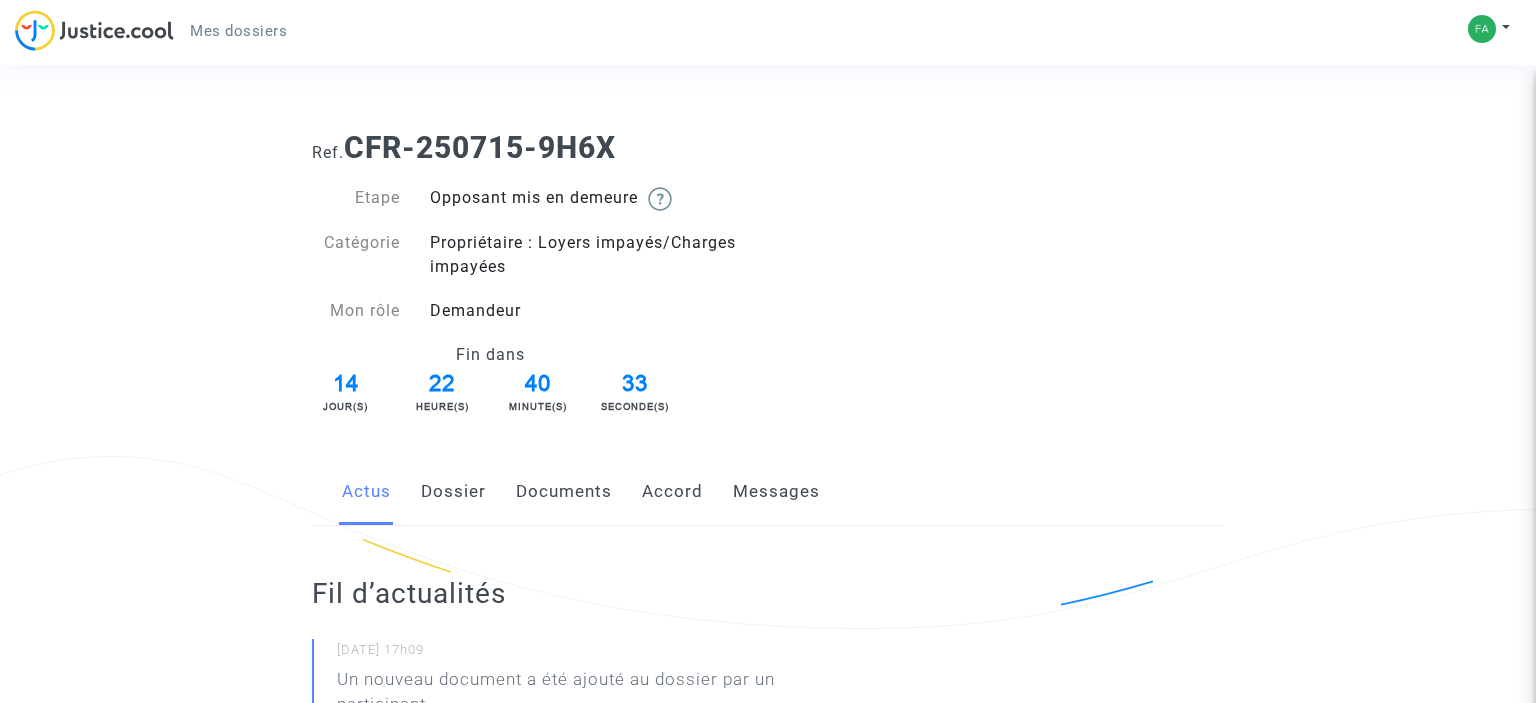 click on "Dossier" 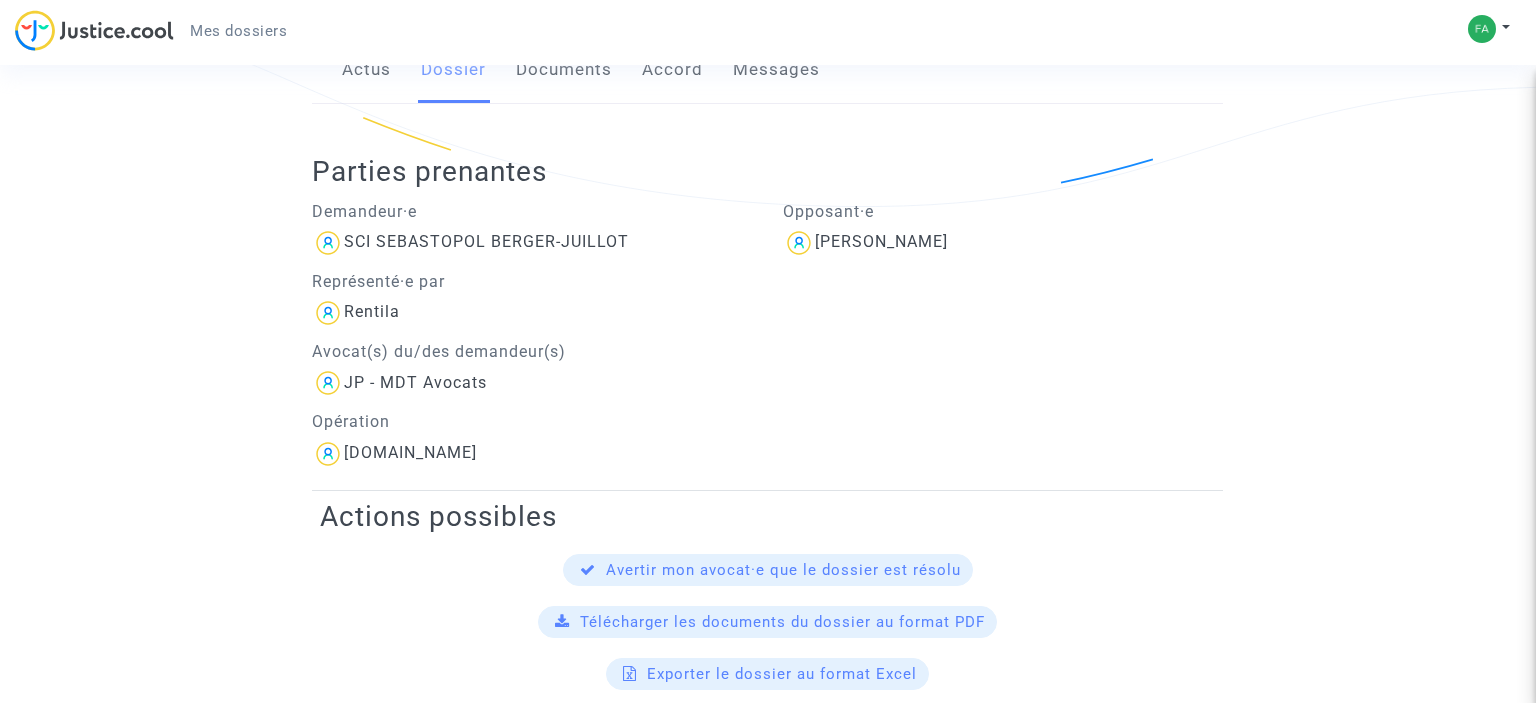 scroll, scrollTop: 0, scrollLeft: 0, axis: both 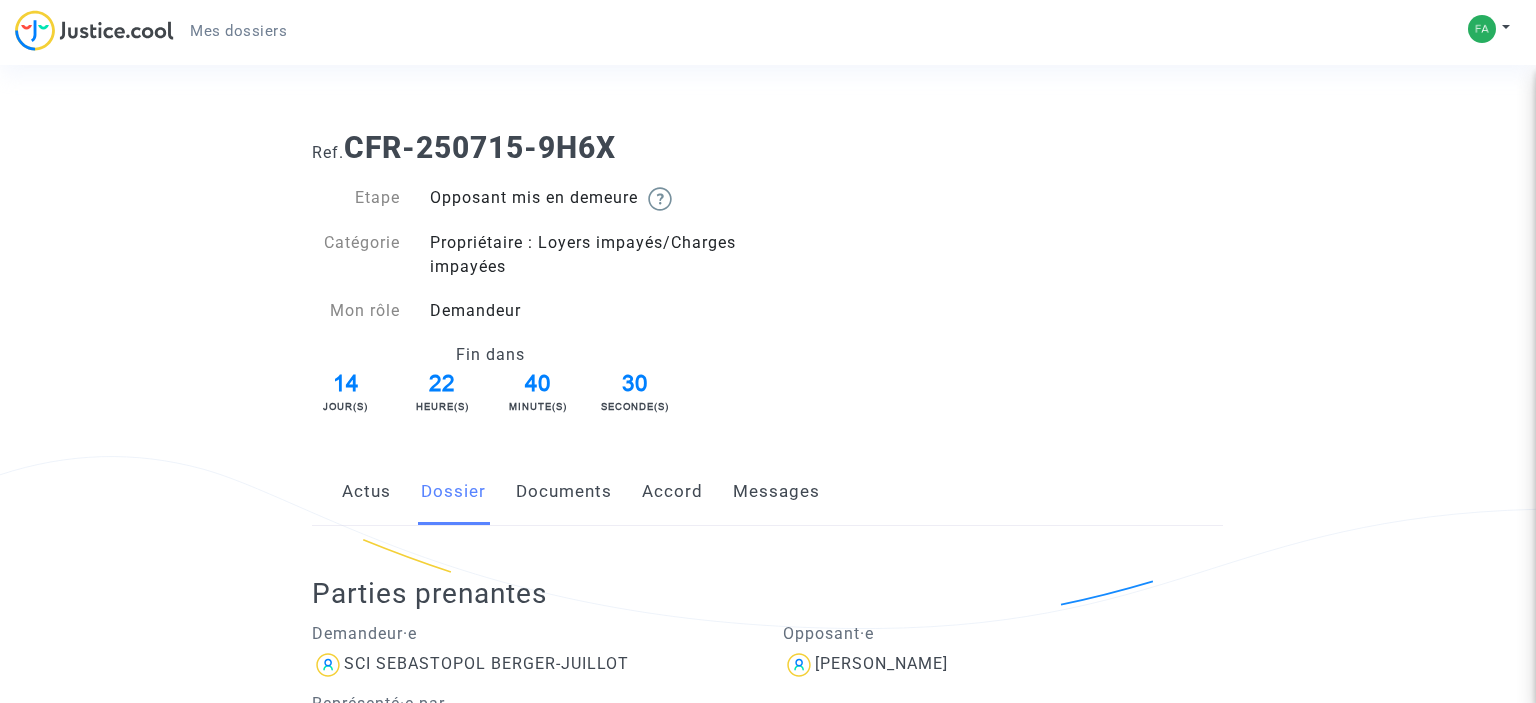 click on "Documents" 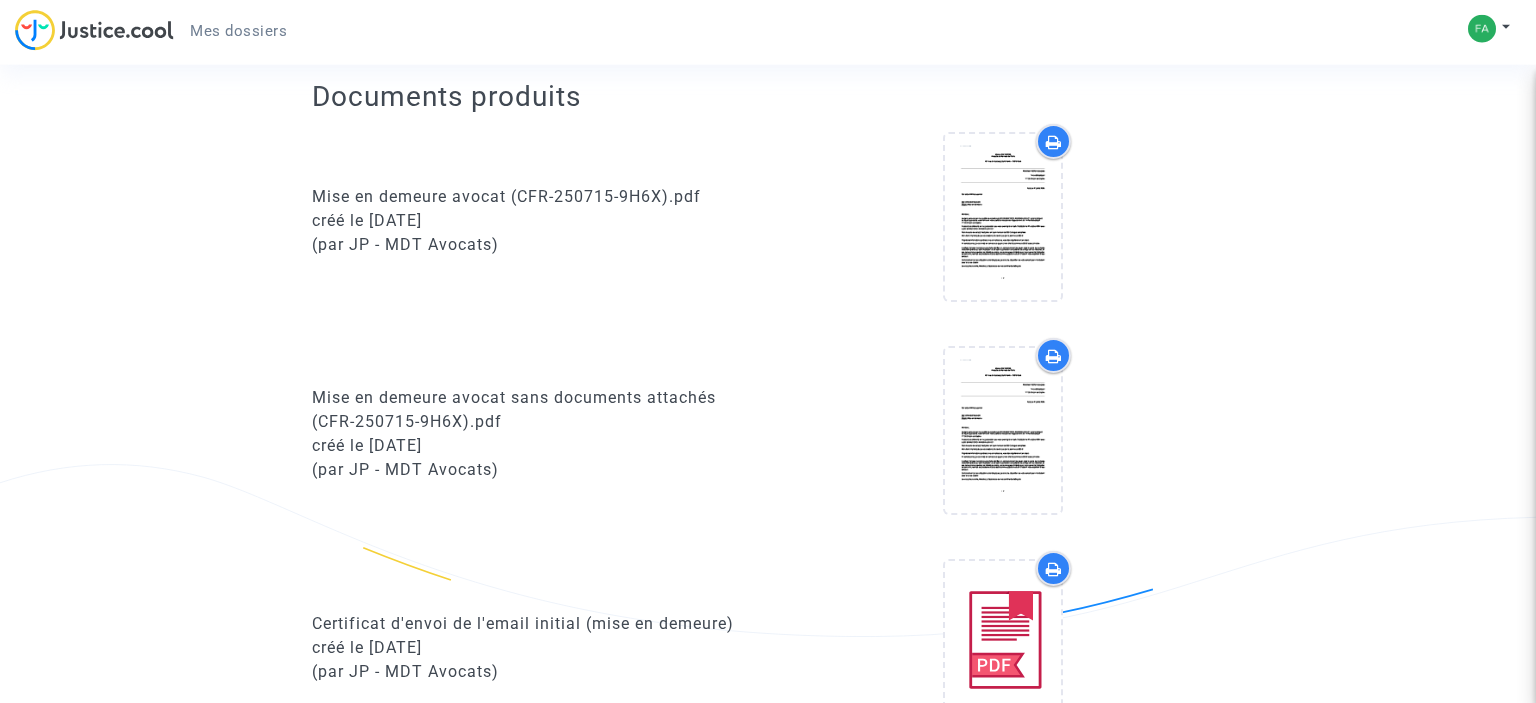 scroll, scrollTop: 844, scrollLeft: 0, axis: vertical 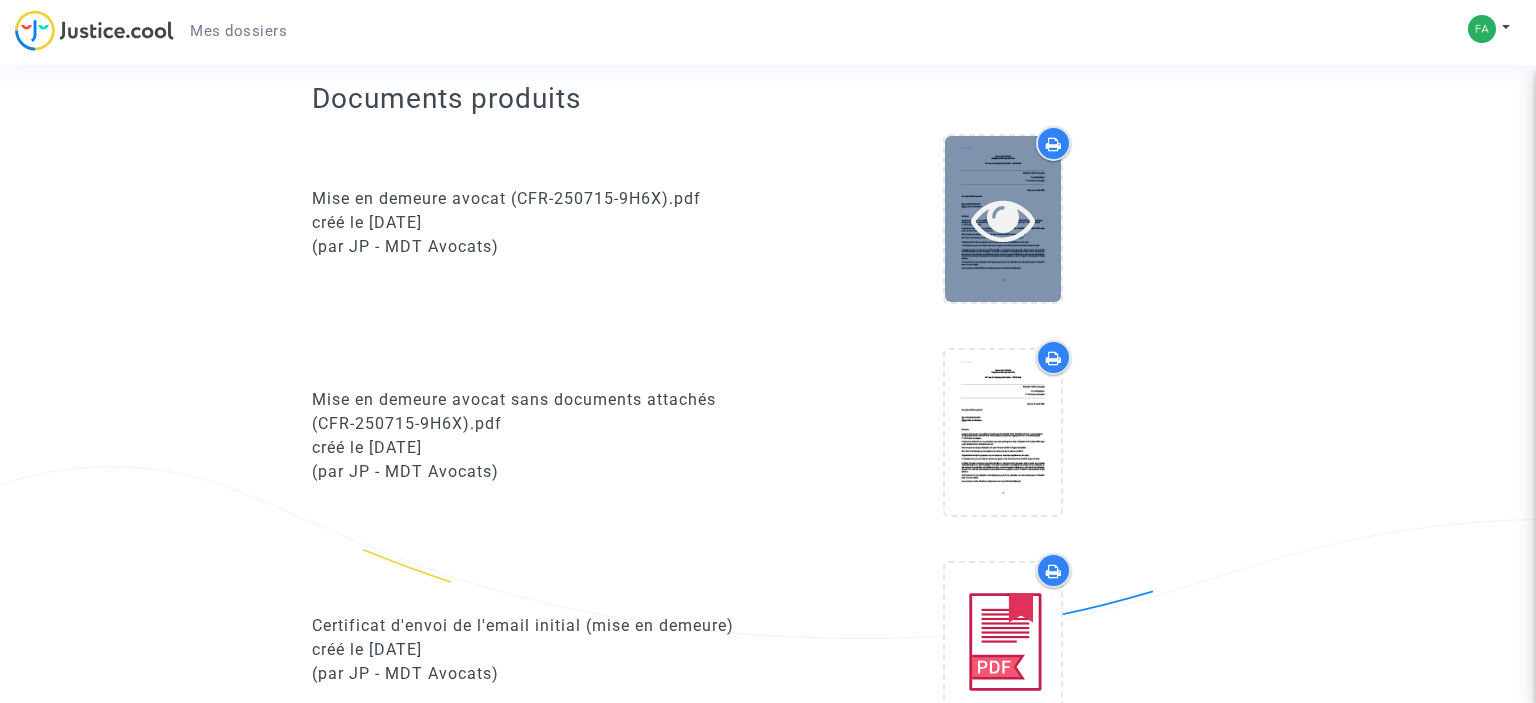 click at bounding box center [1003, 218] 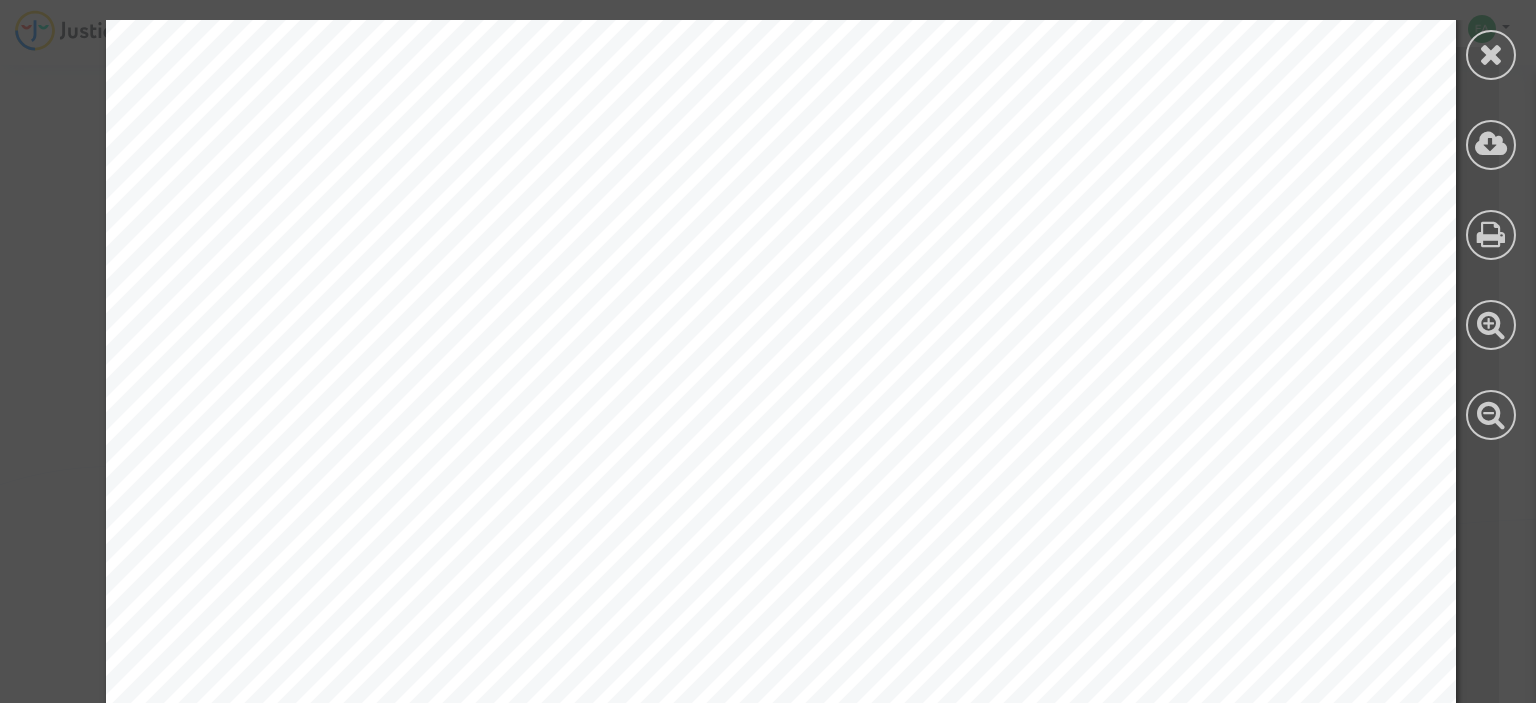 scroll, scrollTop: 0, scrollLeft: 0, axis: both 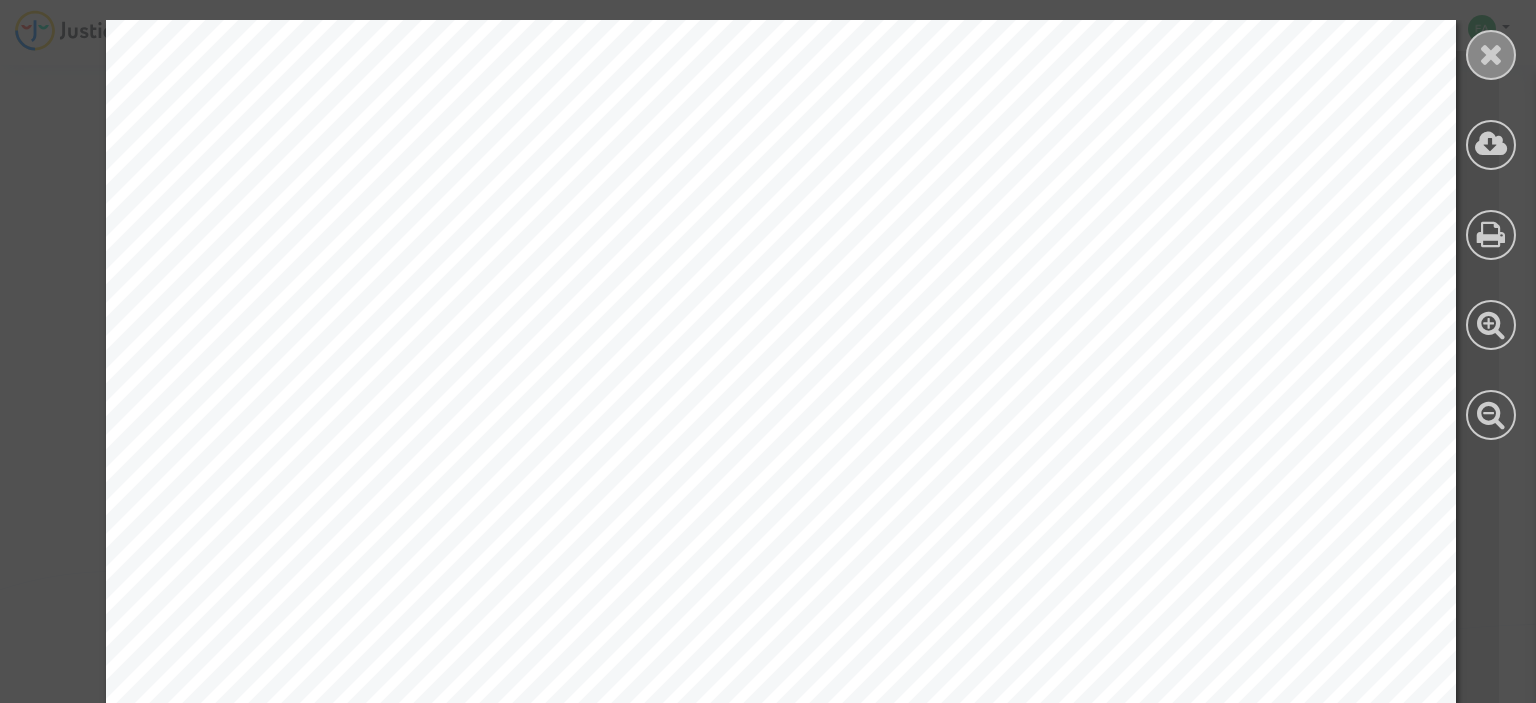 click at bounding box center (1491, 54) 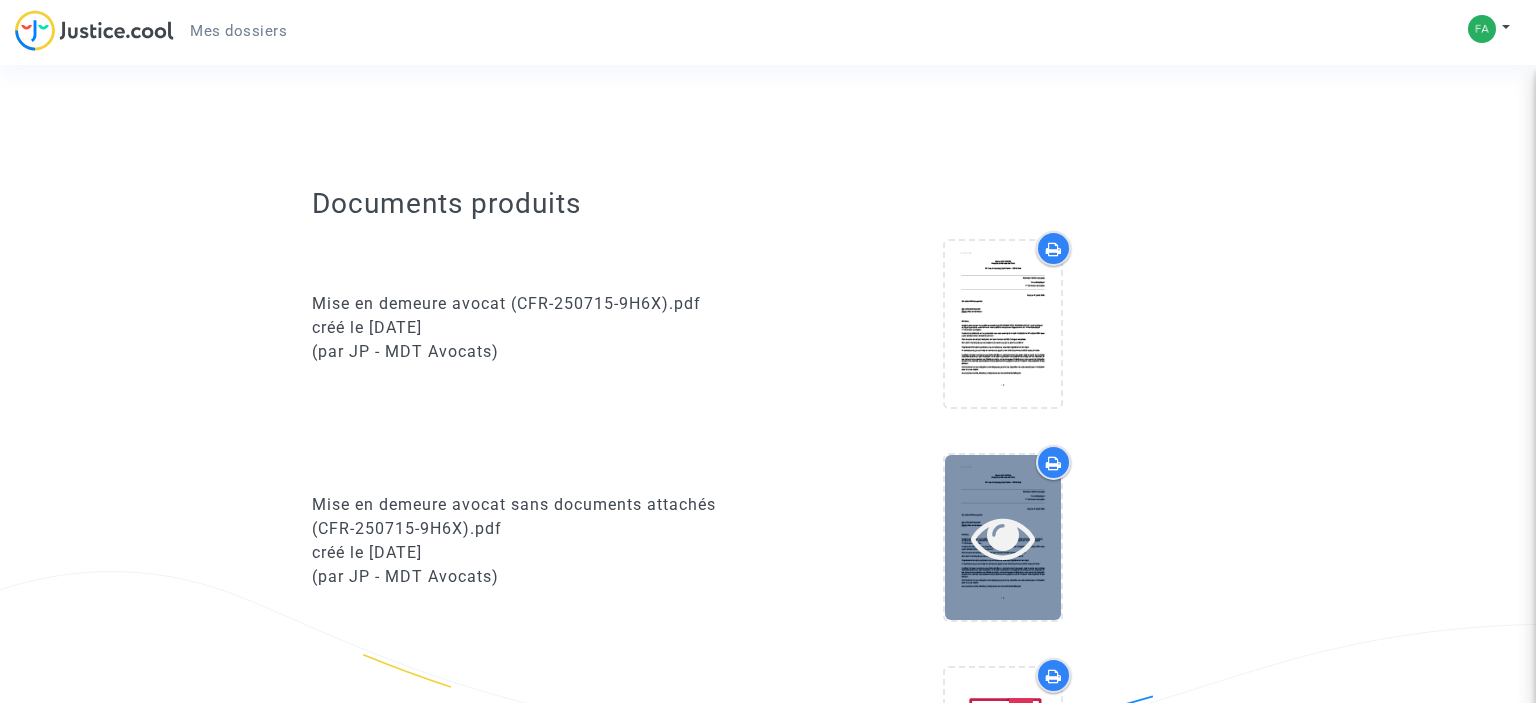 click at bounding box center (1003, 537) 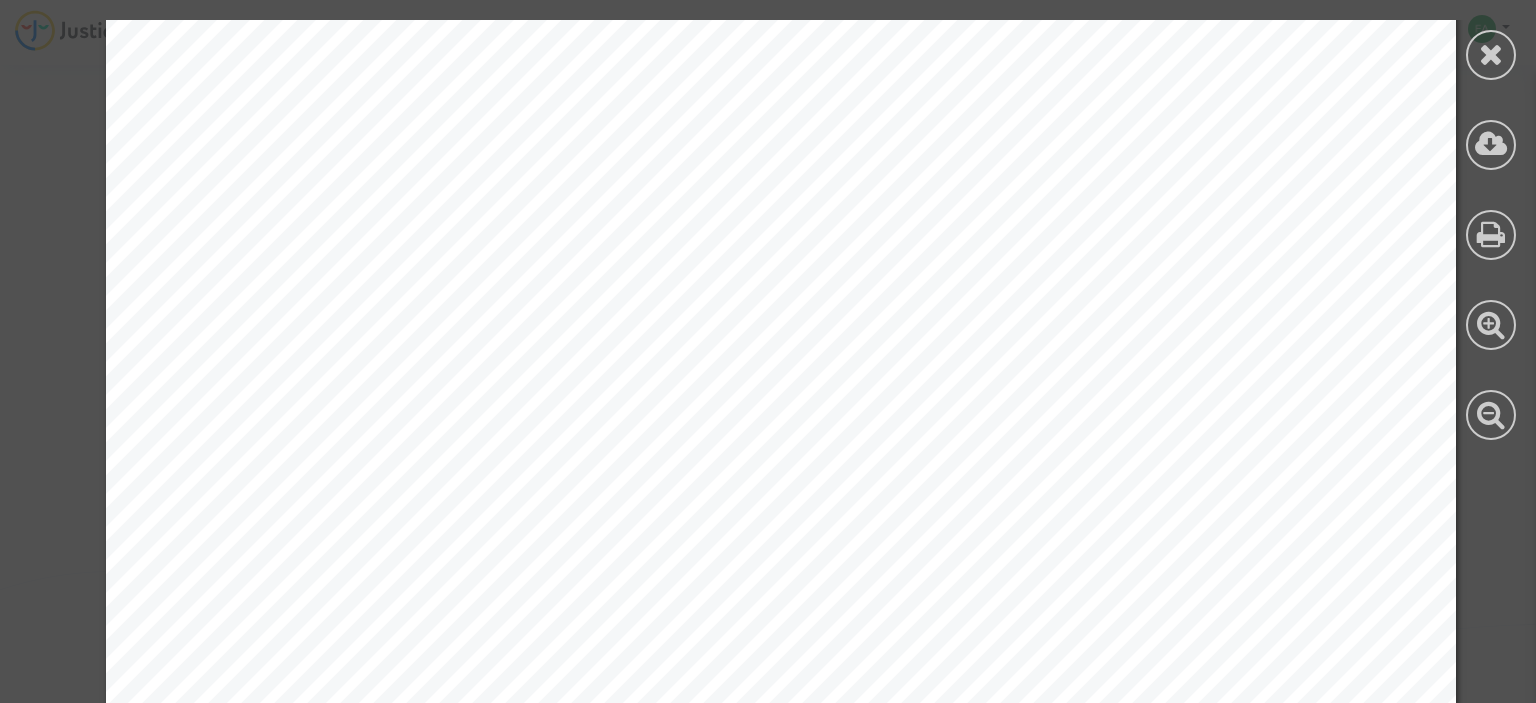 scroll, scrollTop: 1152, scrollLeft: 0, axis: vertical 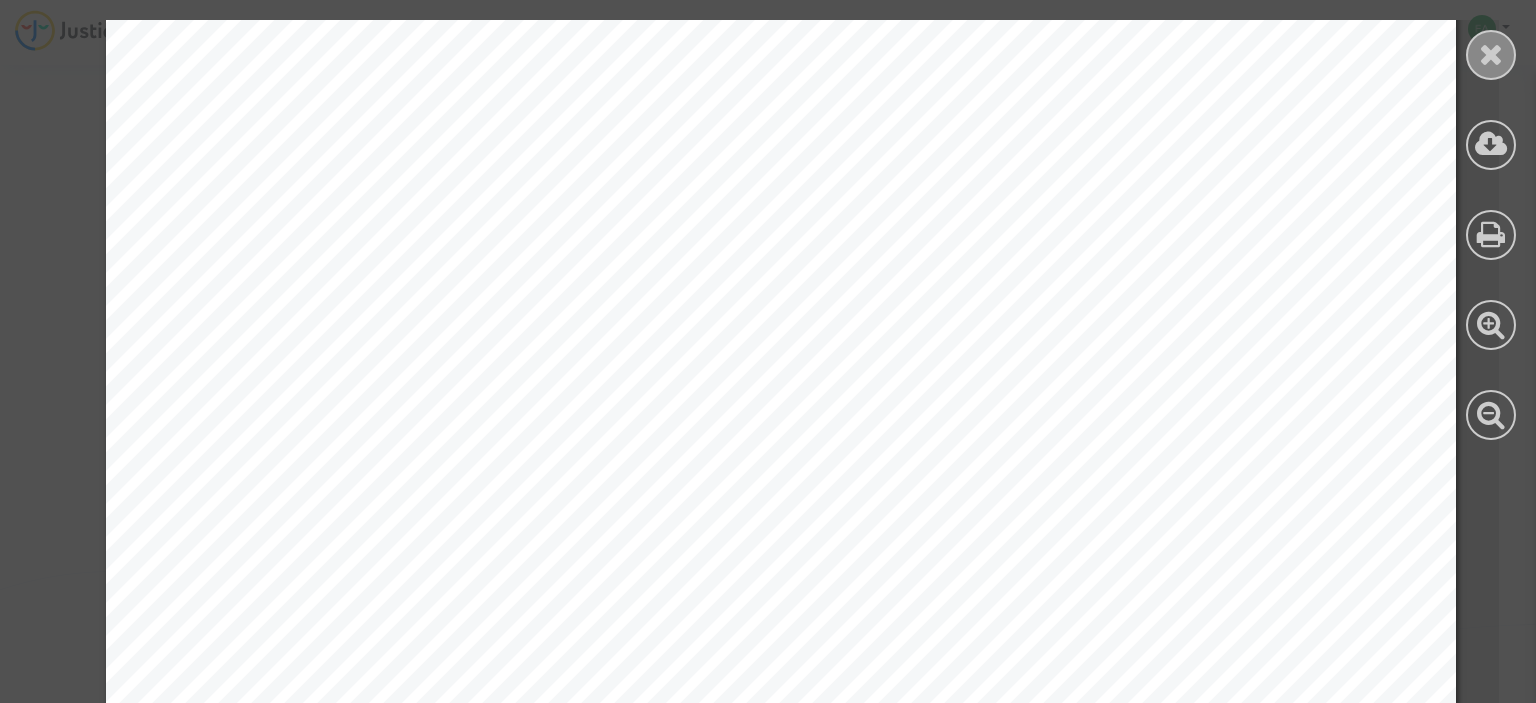 click at bounding box center [1491, 54] 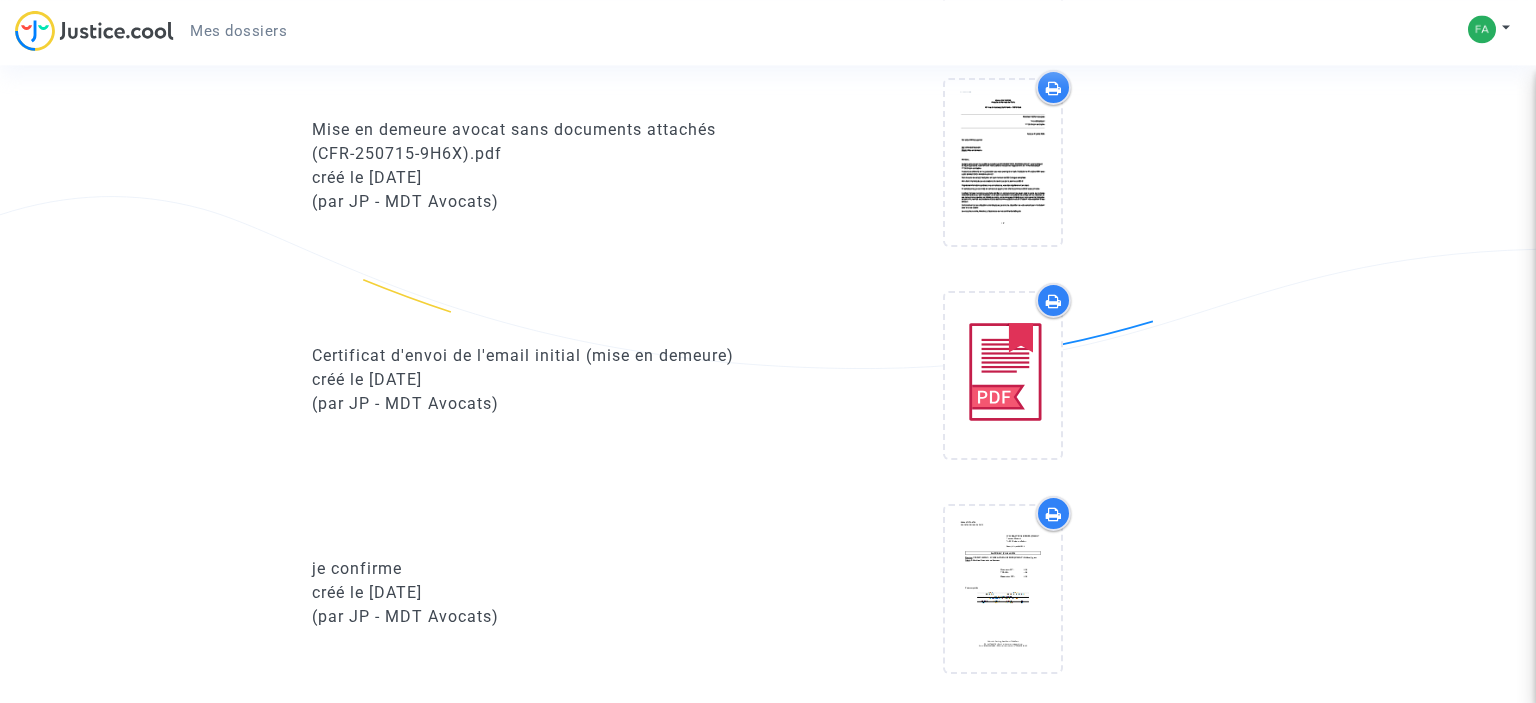 scroll, scrollTop: 1161, scrollLeft: 0, axis: vertical 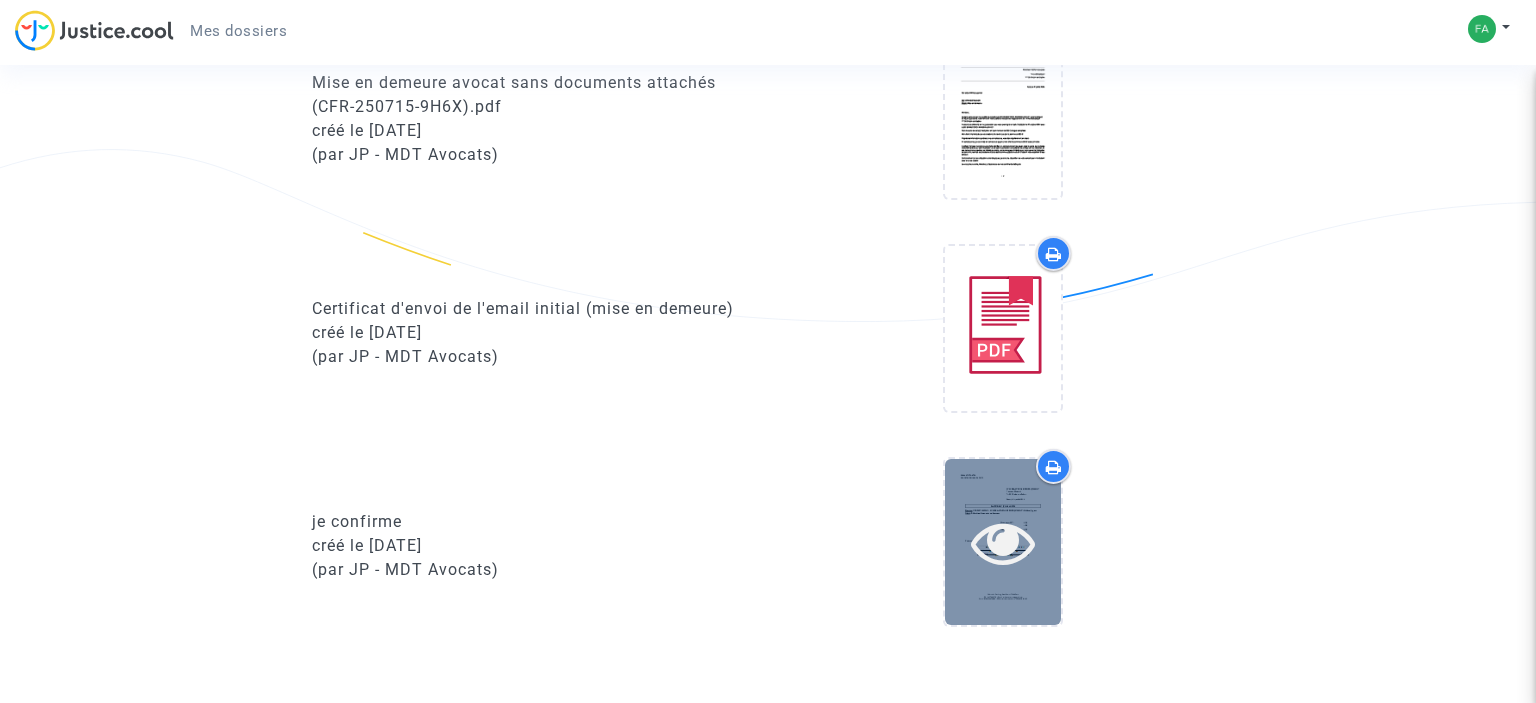 click at bounding box center [1003, 542] 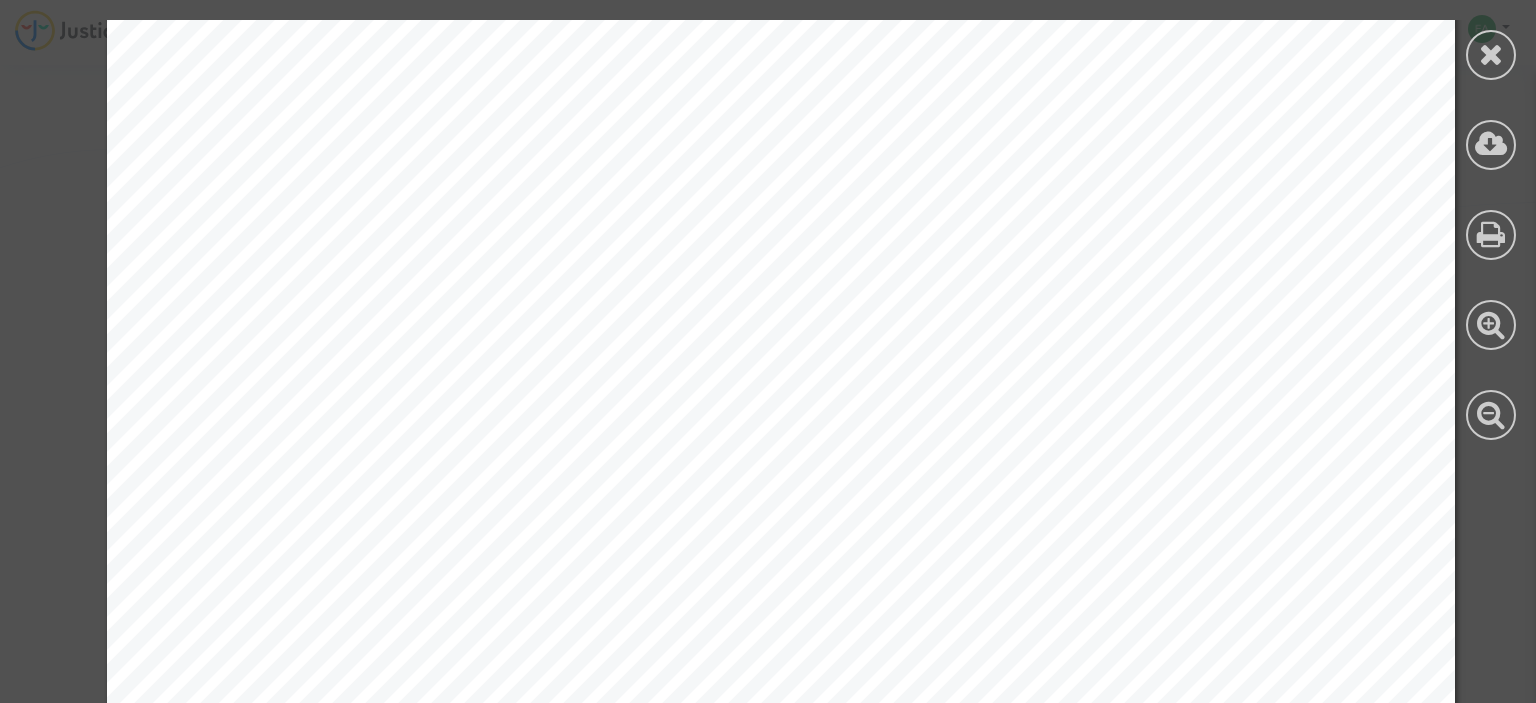 scroll, scrollTop: 0, scrollLeft: 0, axis: both 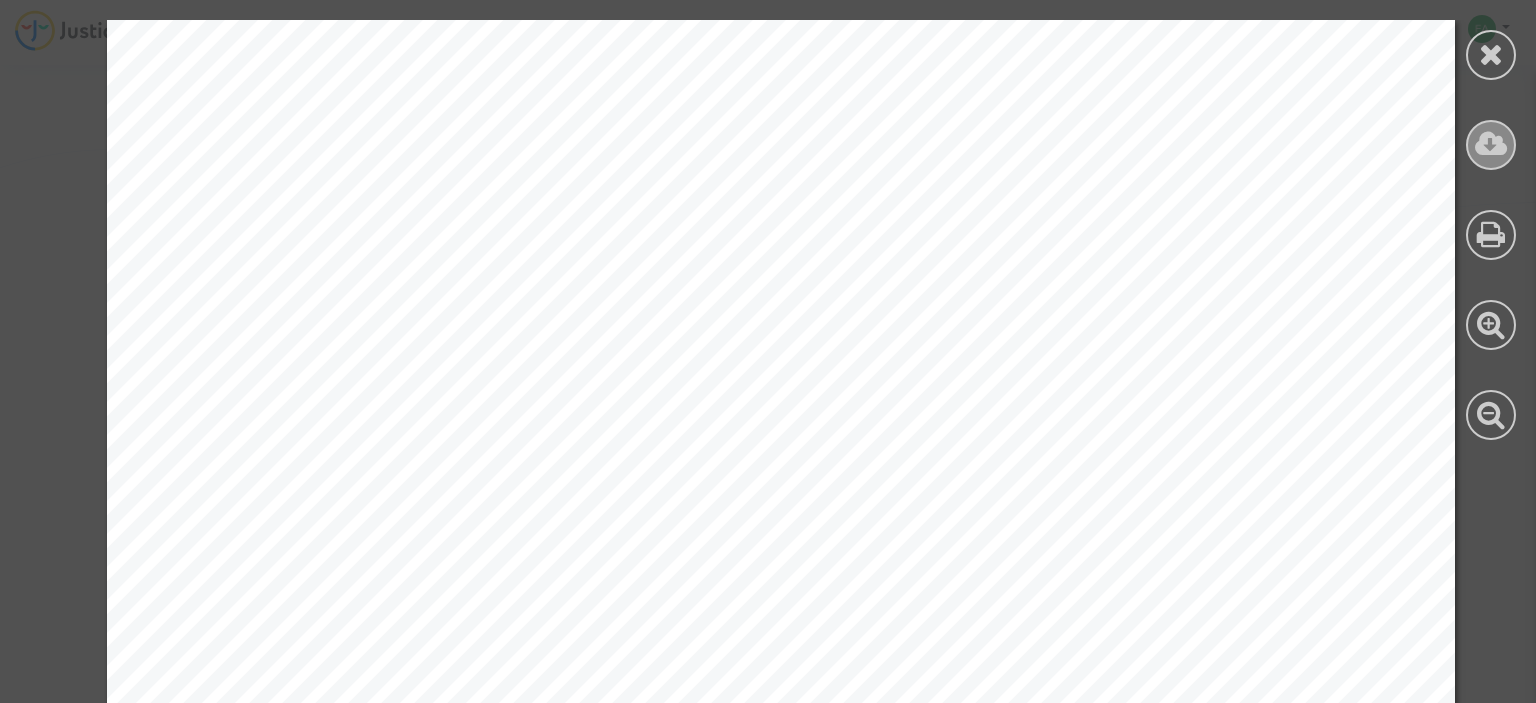 click at bounding box center (1491, 144) 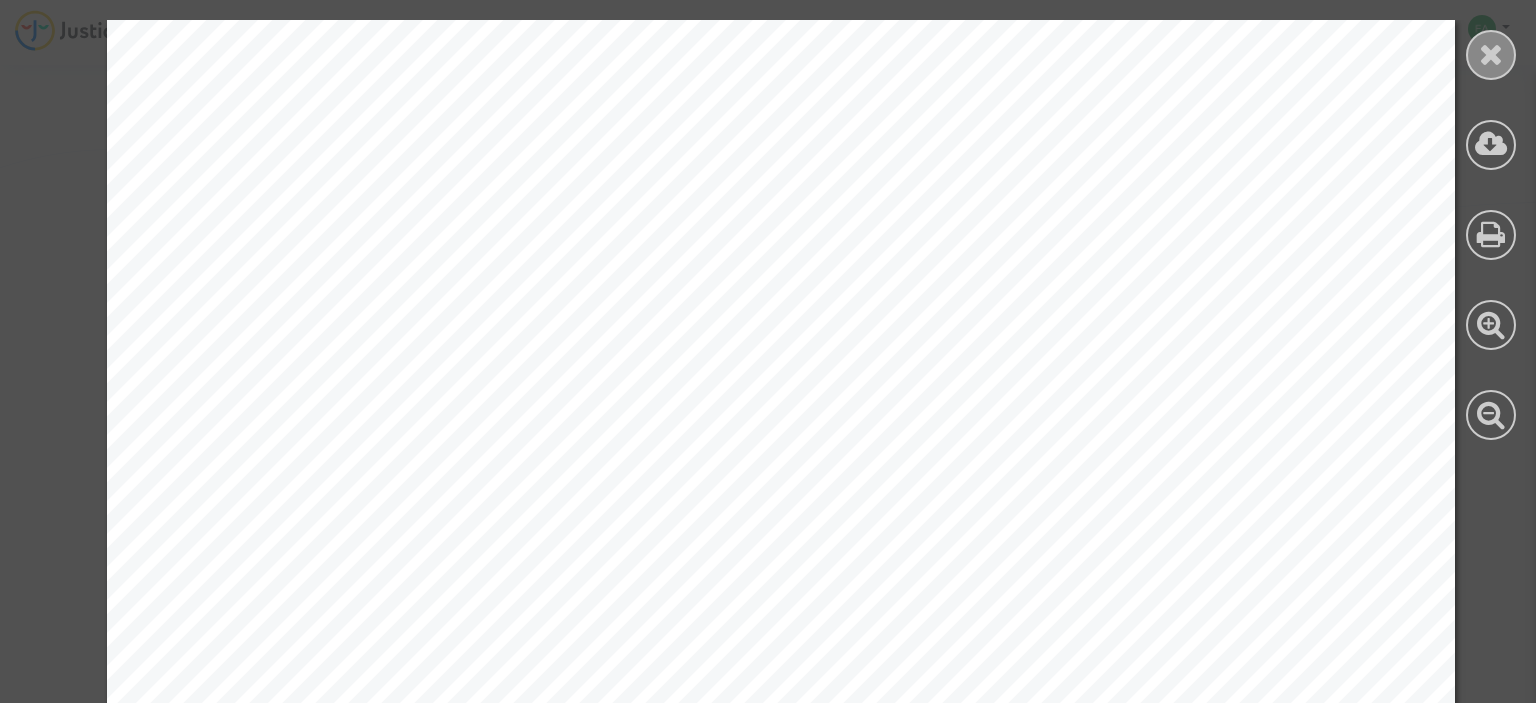 click at bounding box center (1491, 54) 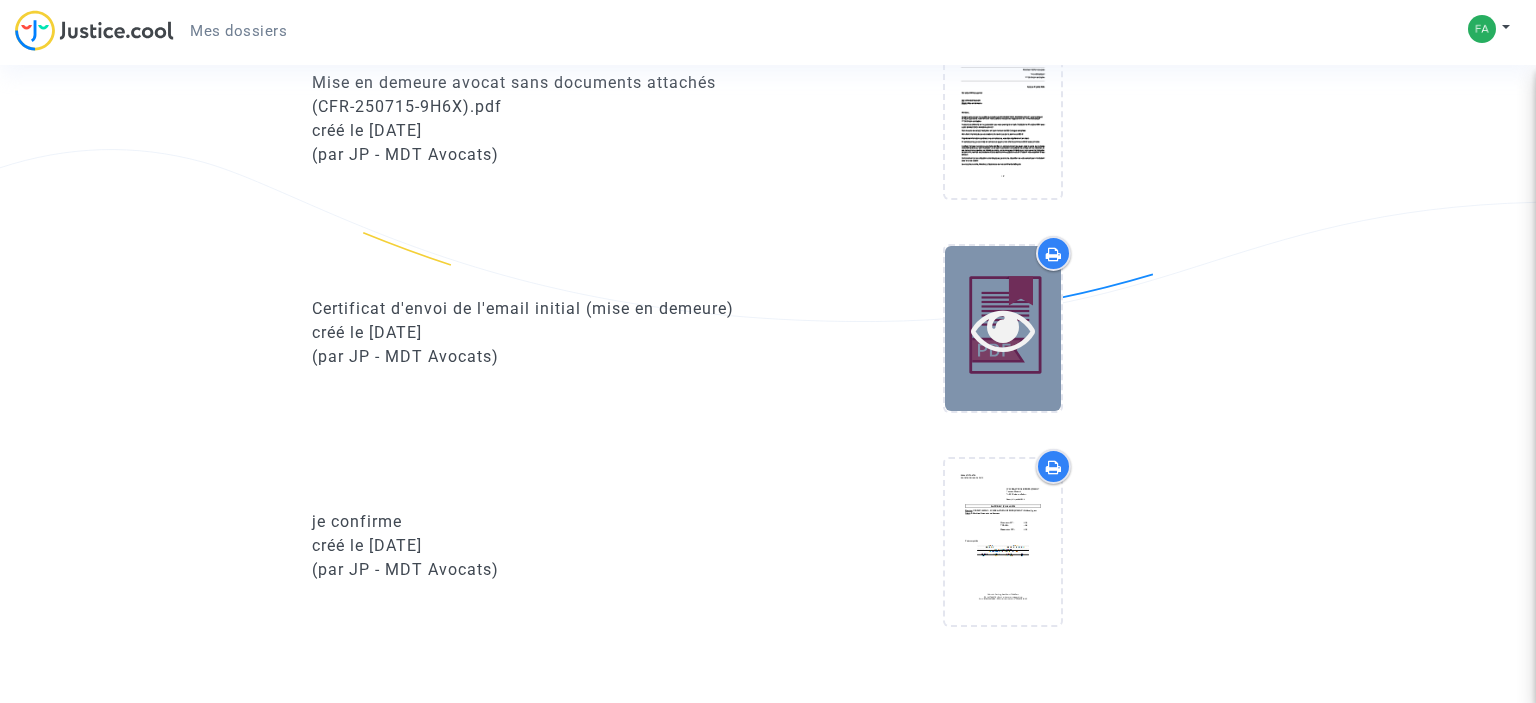 click at bounding box center (1003, 329) 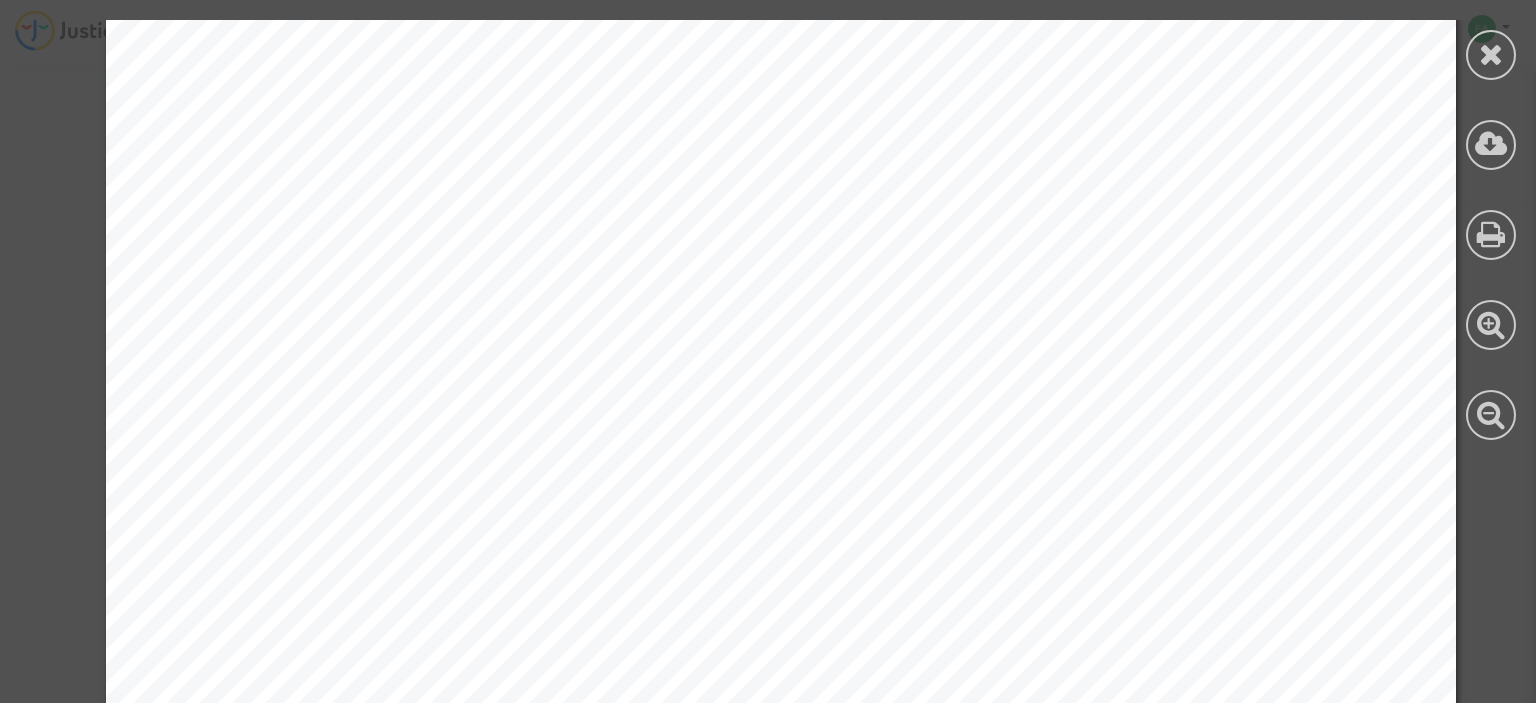 scroll, scrollTop: 0, scrollLeft: 0, axis: both 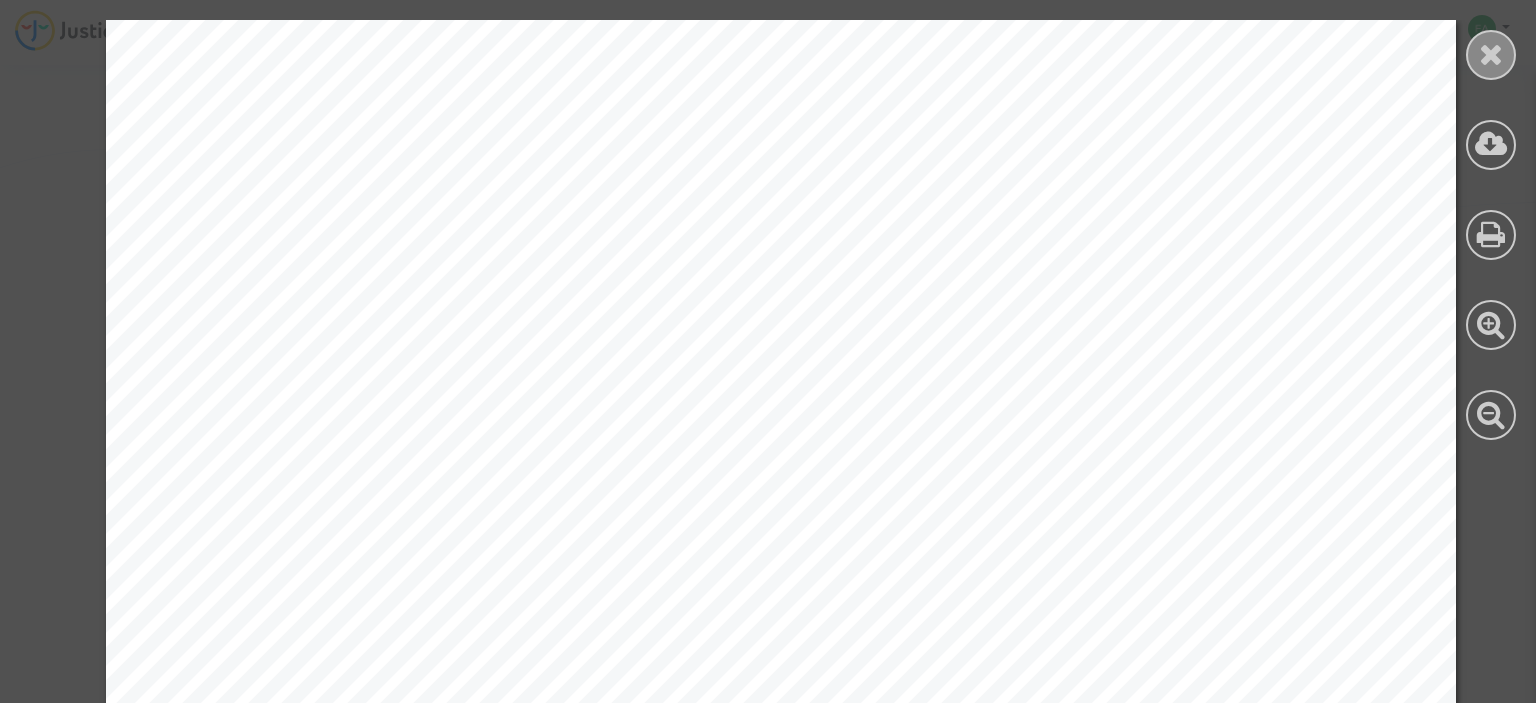 click at bounding box center [1491, 54] 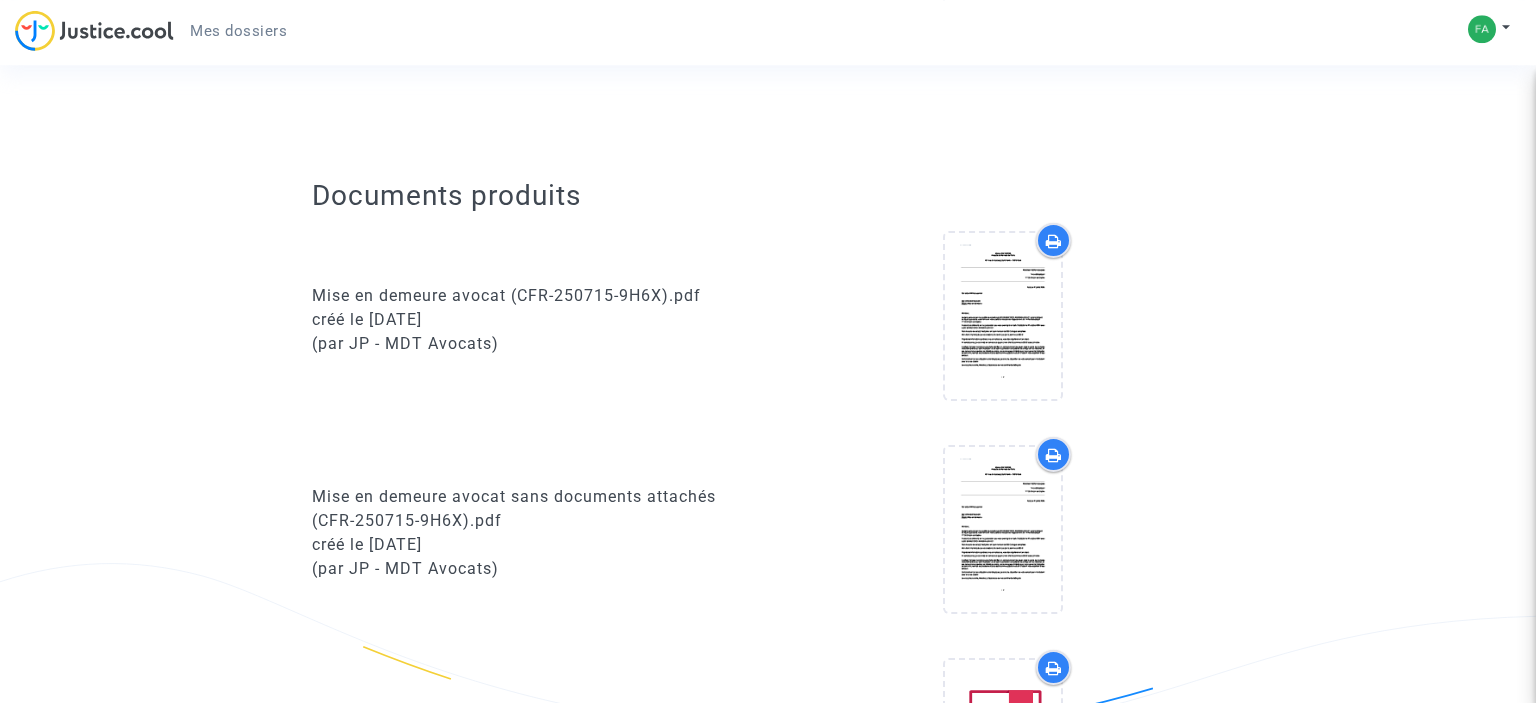 scroll, scrollTop: 739, scrollLeft: 0, axis: vertical 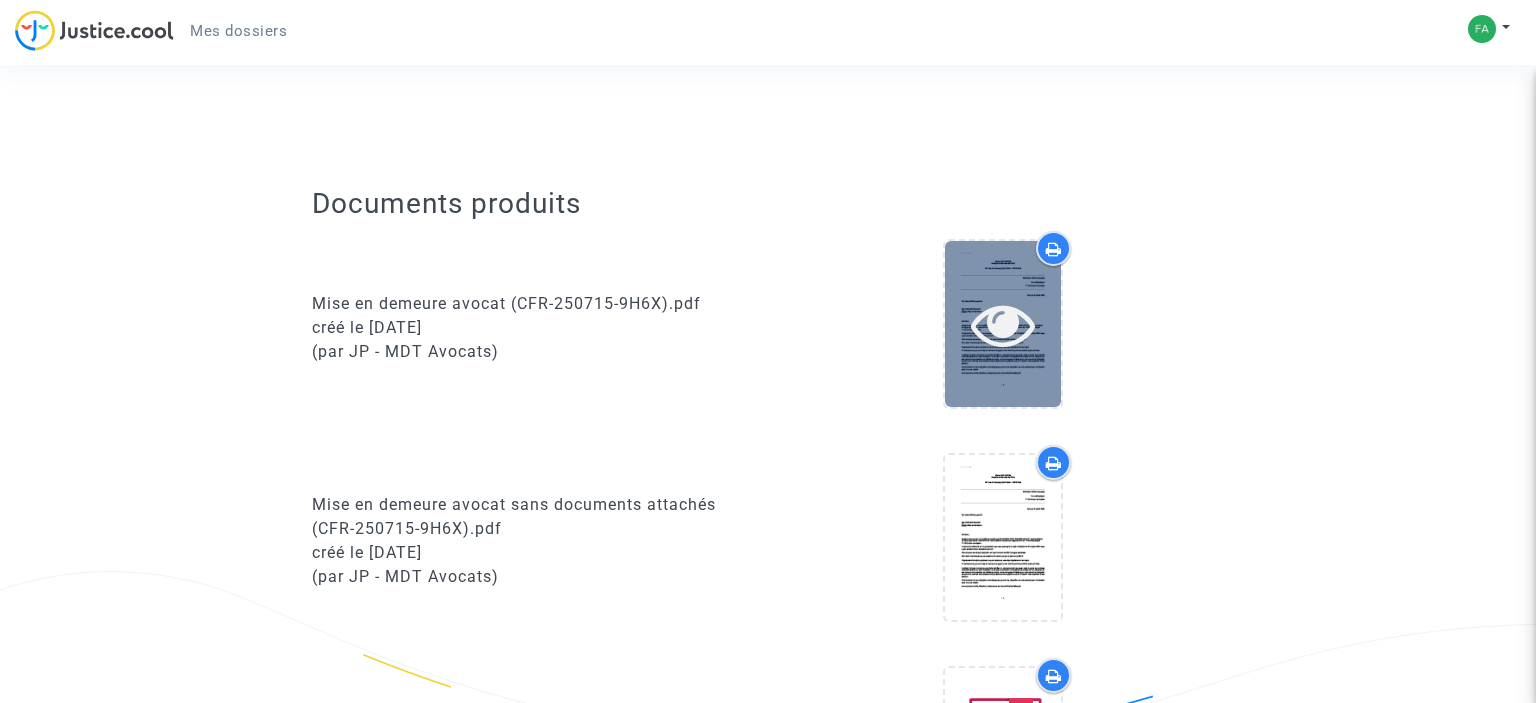 click at bounding box center (1003, 324) 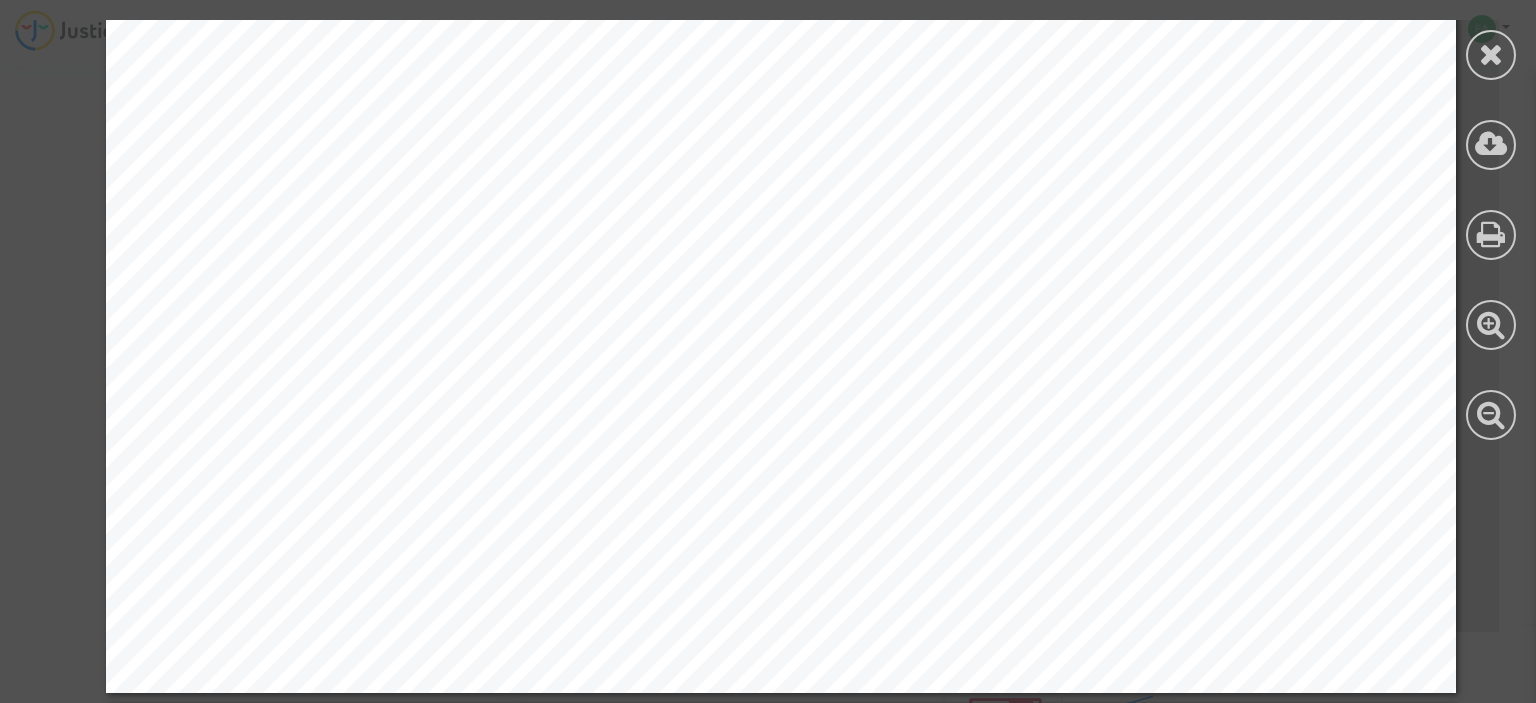 scroll, scrollTop: 922, scrollLeft: 0, axis: vertical 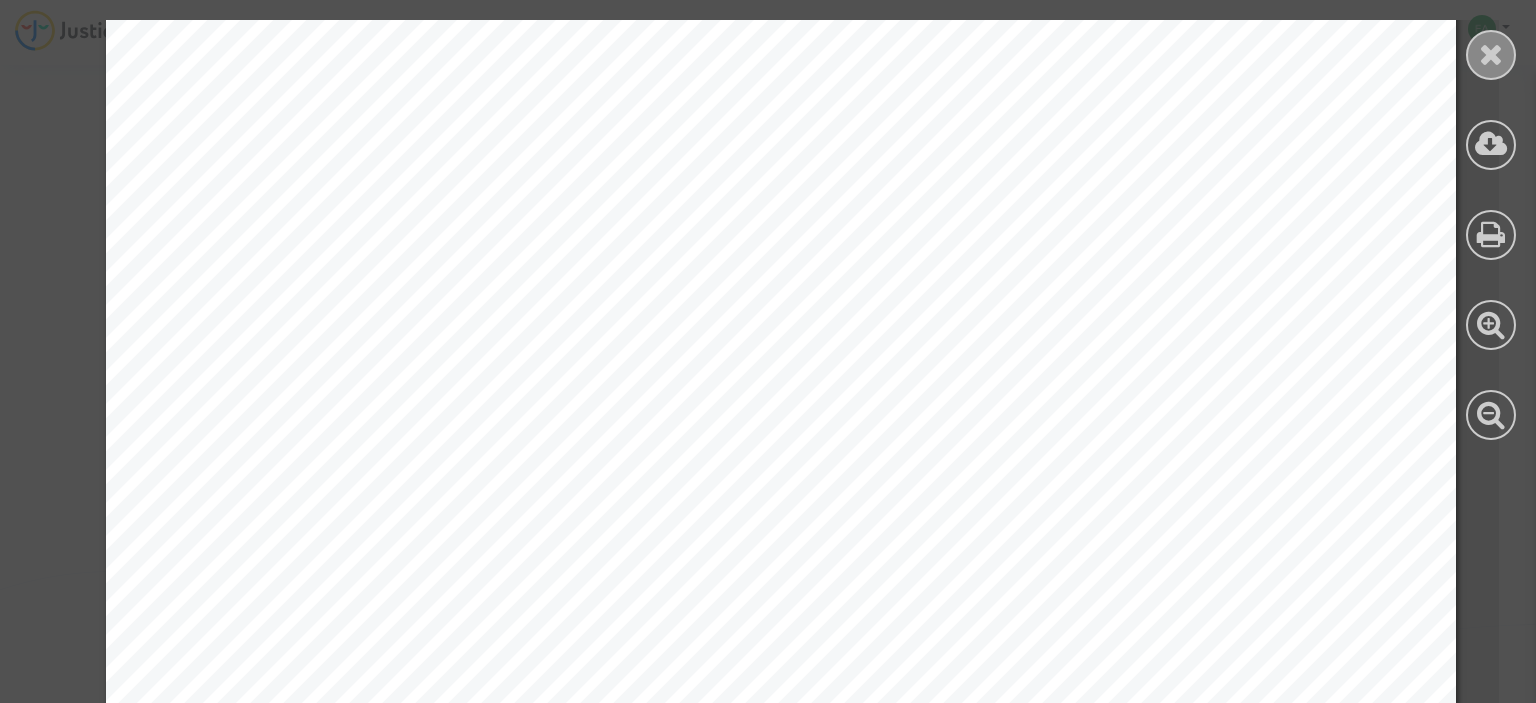 click at bounding box center (1491, 54) 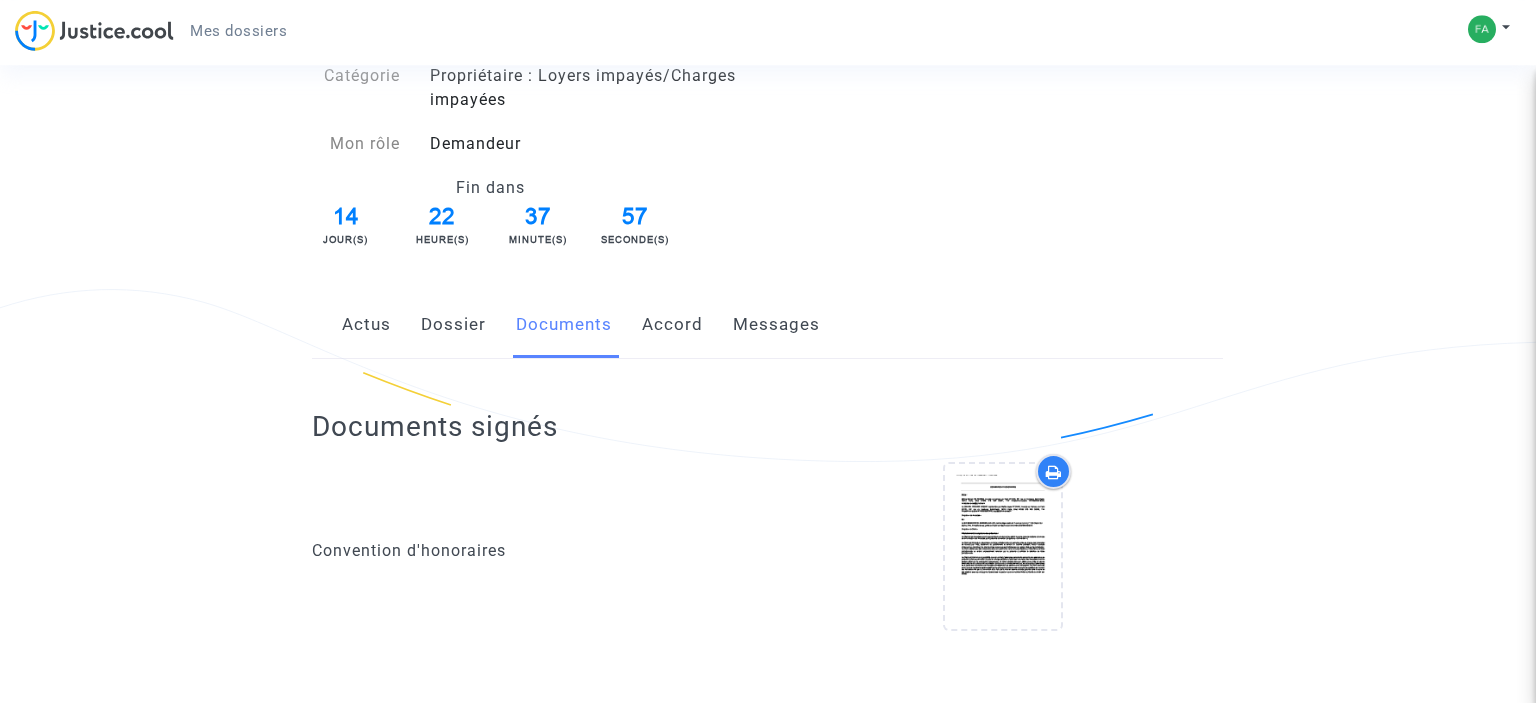 scroll, scrollTop: 0, scrollLeft: 0, axis: both 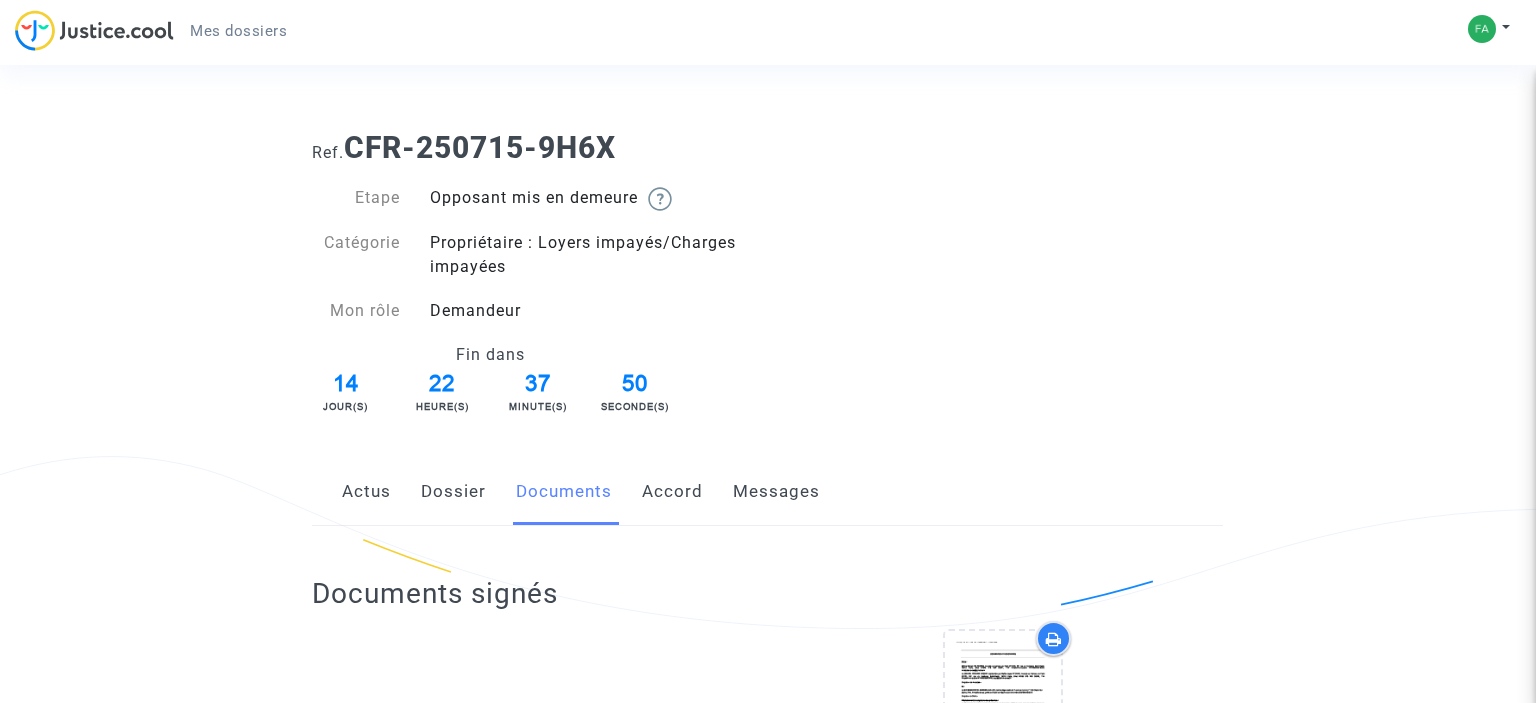click on "Ref.  CFR-250715-9H6X  Etape   Opposant mis en demeure       Catégorie   Propriétaire : Loyers impayés/Charges impayées   Mon rôle   Demandeur  Fin dans 14 Jour(s) 22 Heure(s) 37 Minute(s) 50 Seconde(s)" 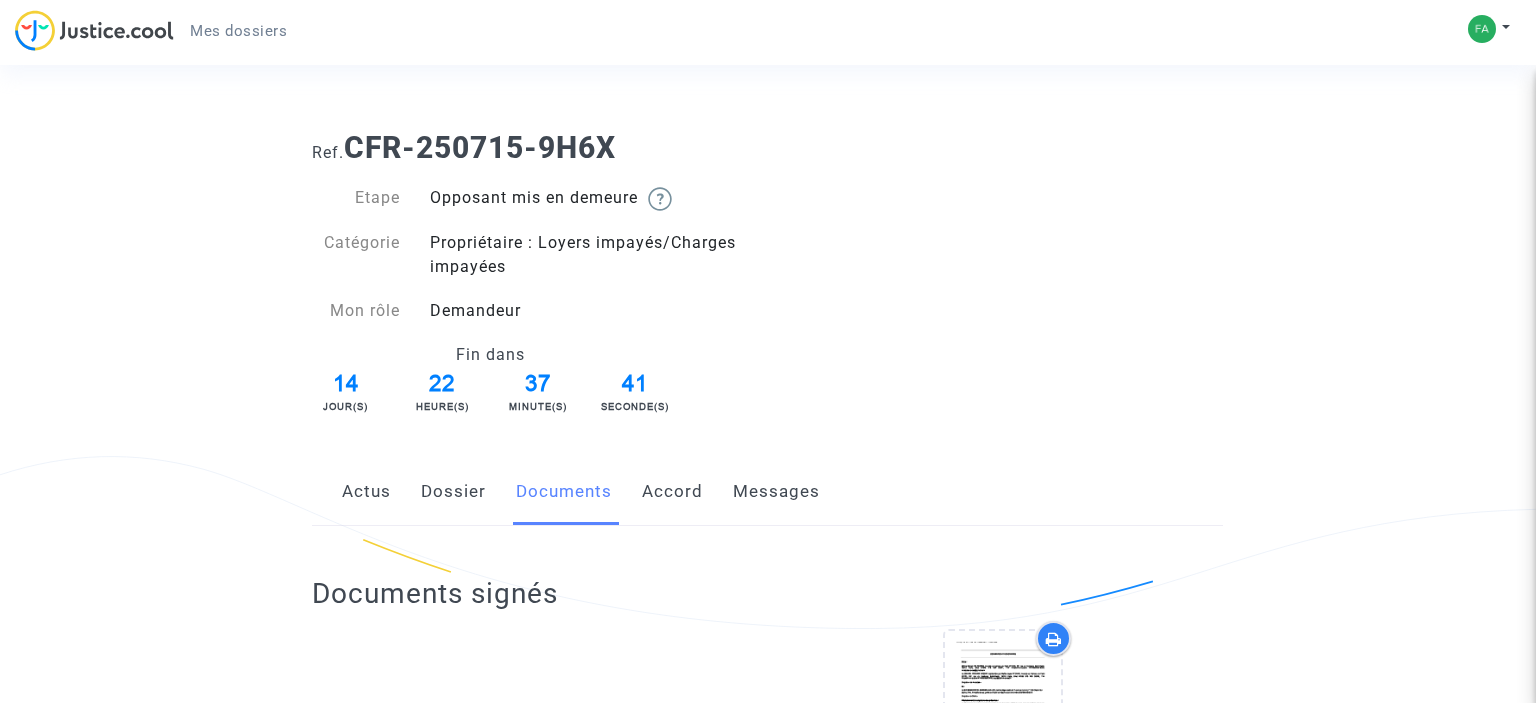 click on "Accord" 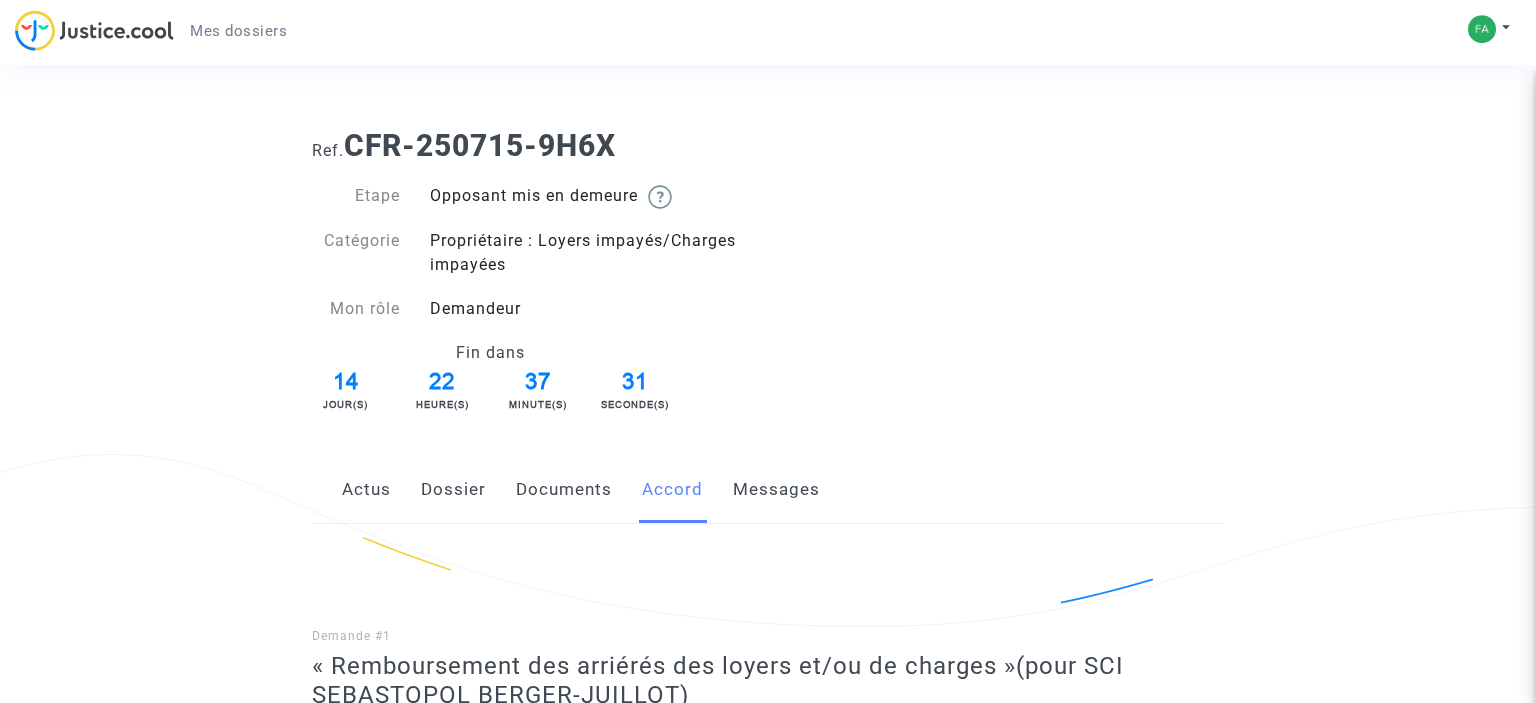 scroll, scrollTop: 0, scrollLeft: 0, axis: both 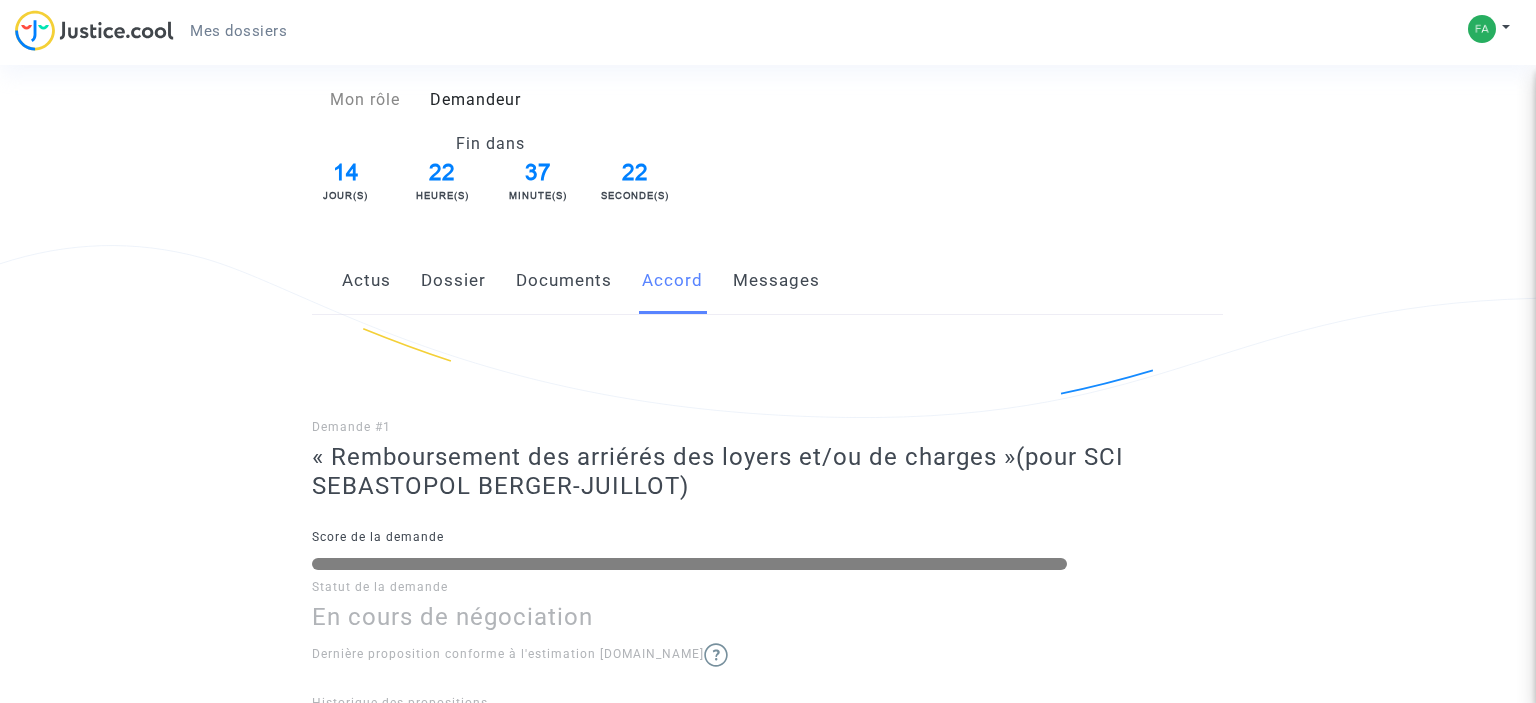 click on "Documents" 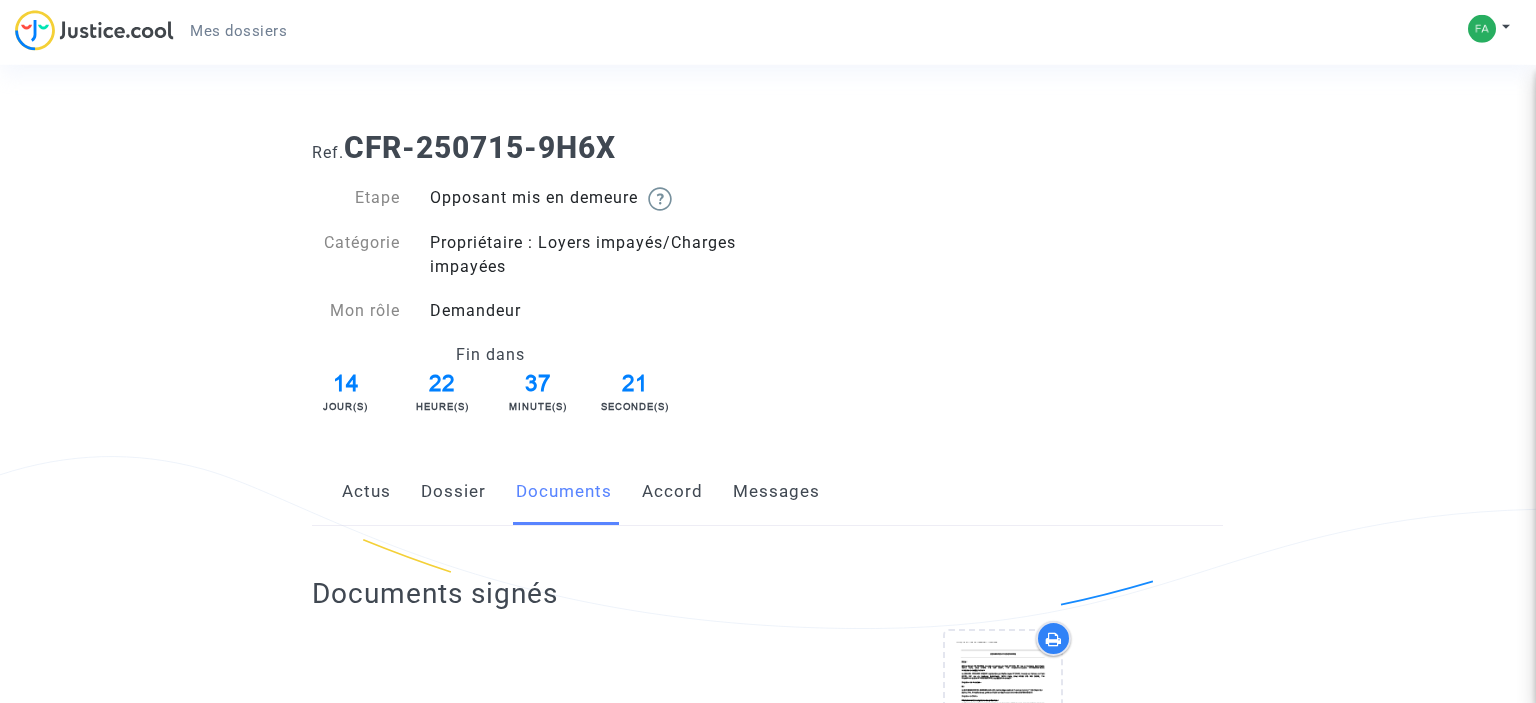 scroll, scrollTop: 0, scrollLeft: 0, axis: both 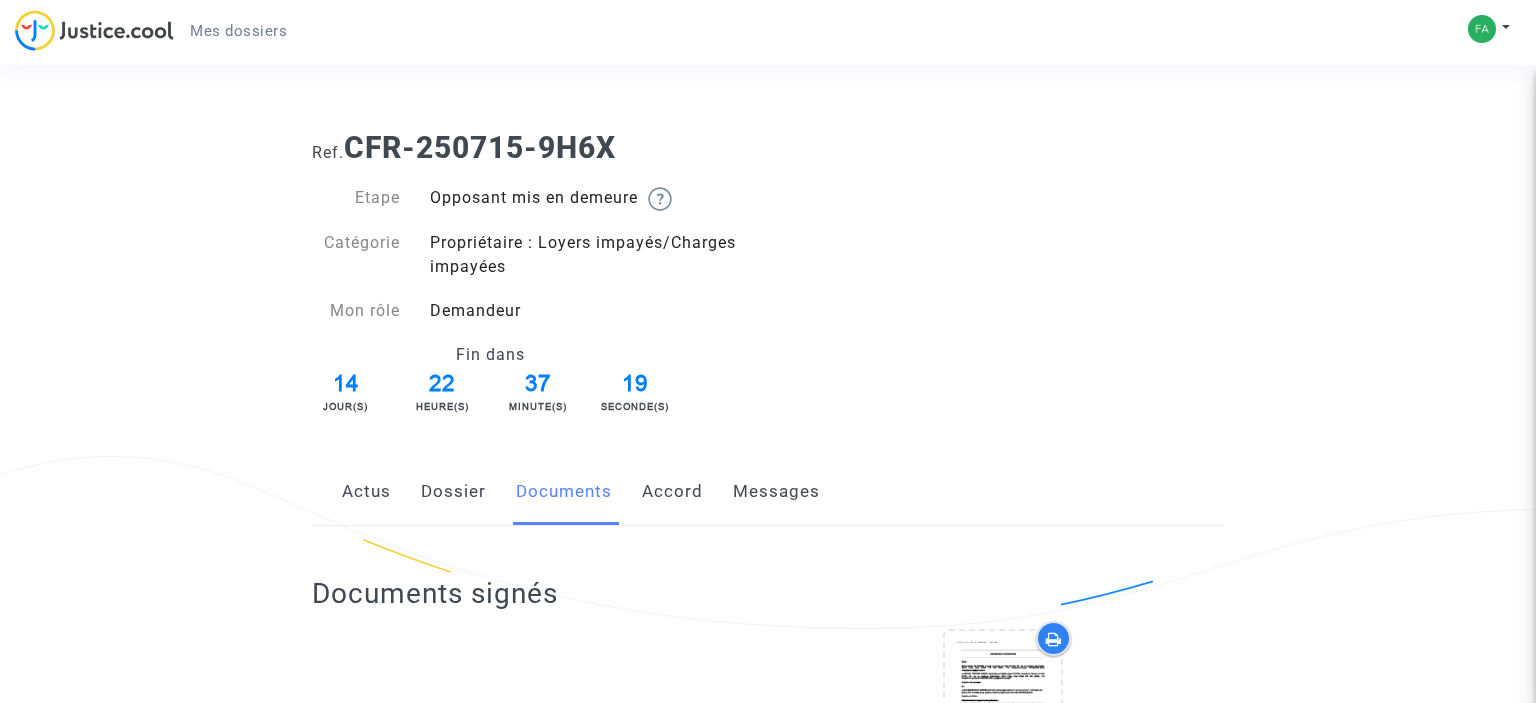 click on "Dossier" 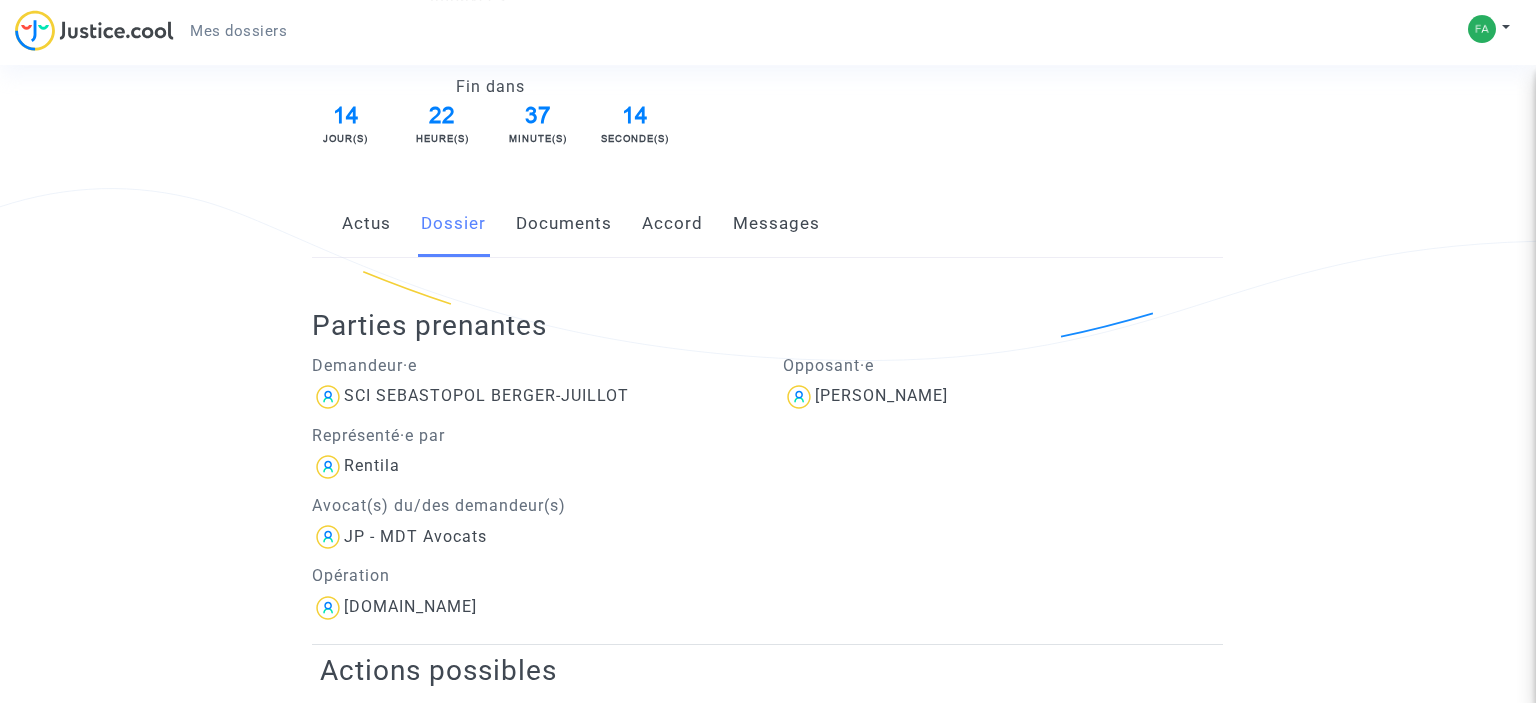 scroll, scrollTop: 115, scrollLeft: 0, axis: vertical 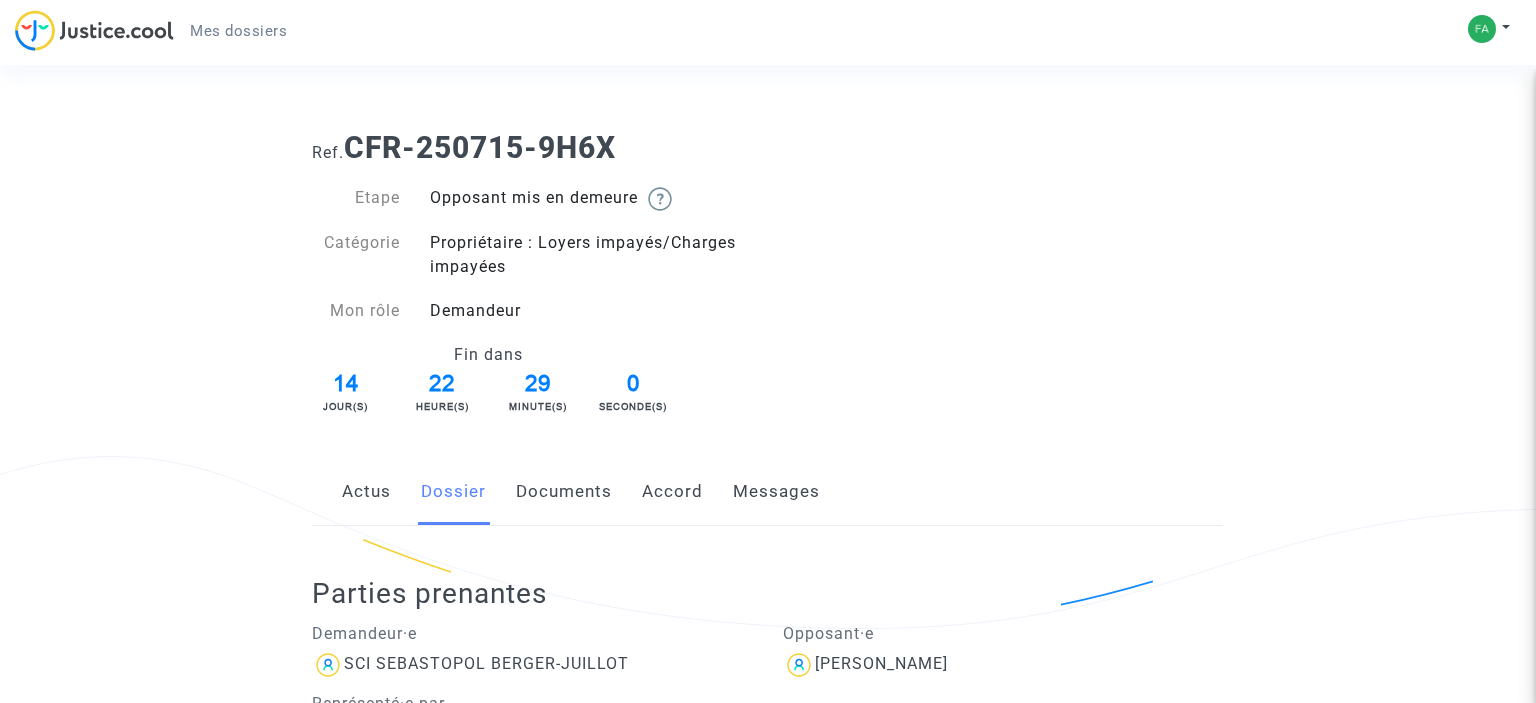 click on "Documents" 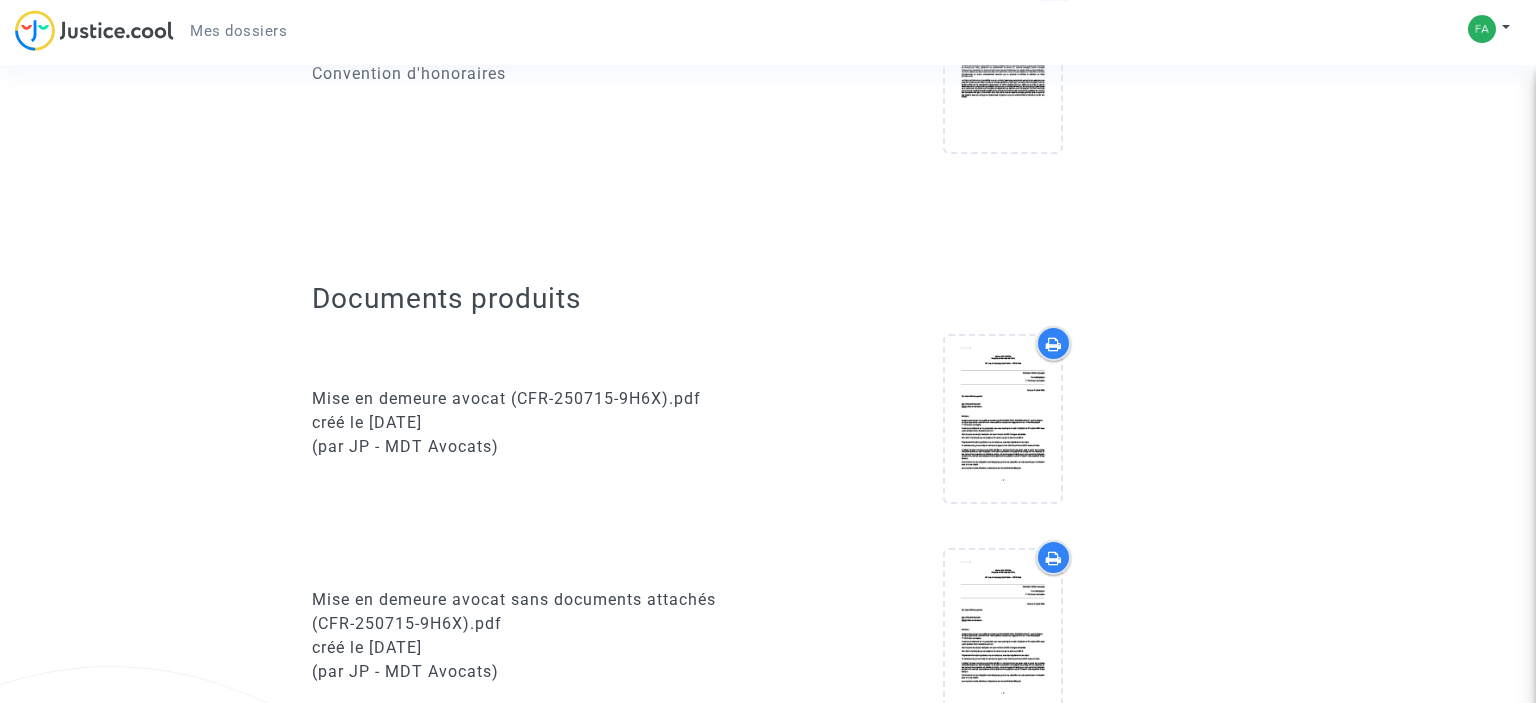 scroll, scrollTop: 950, scrollLeft: 0, axis: vertical 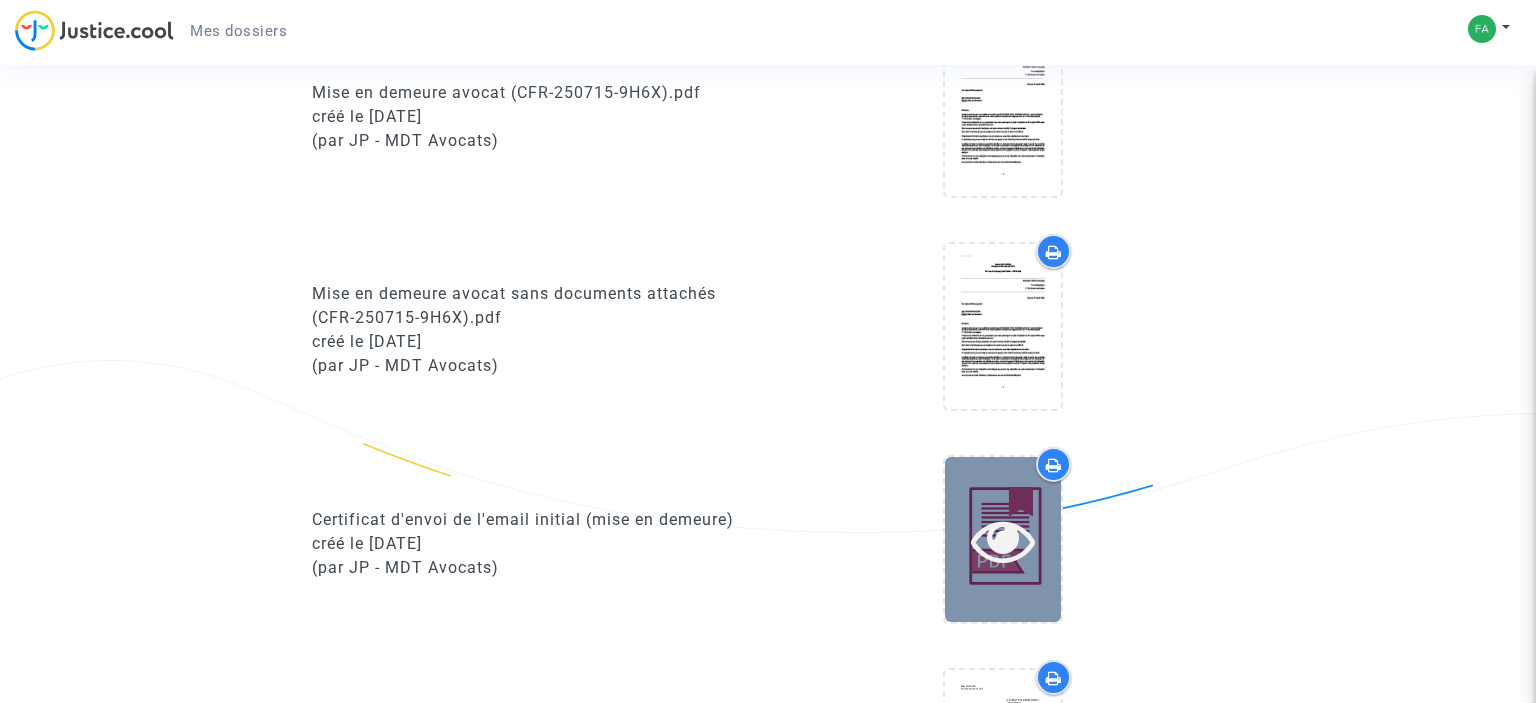 click at bounding box center (1003, 540) 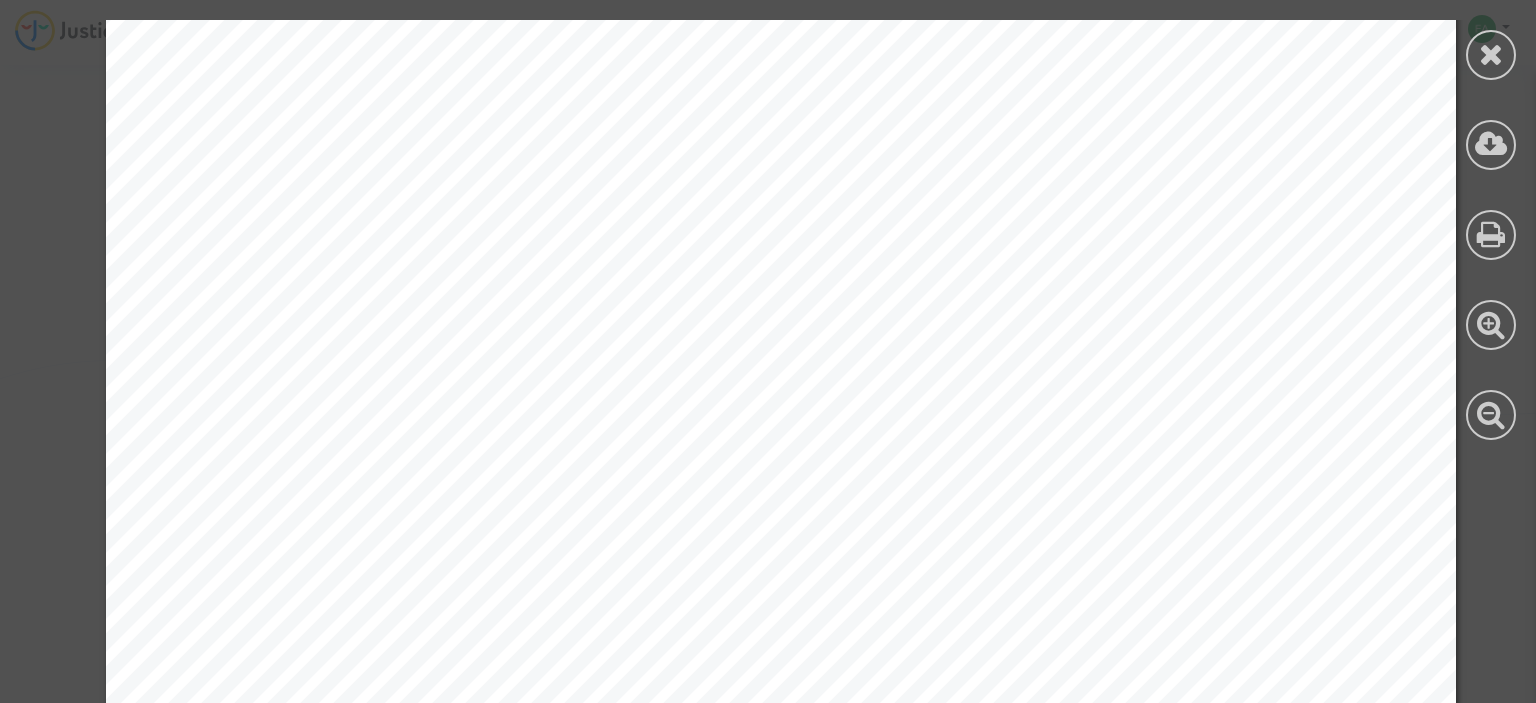 scroll, scrollTop: 1235, scrollLeft: 0, axis: vertical 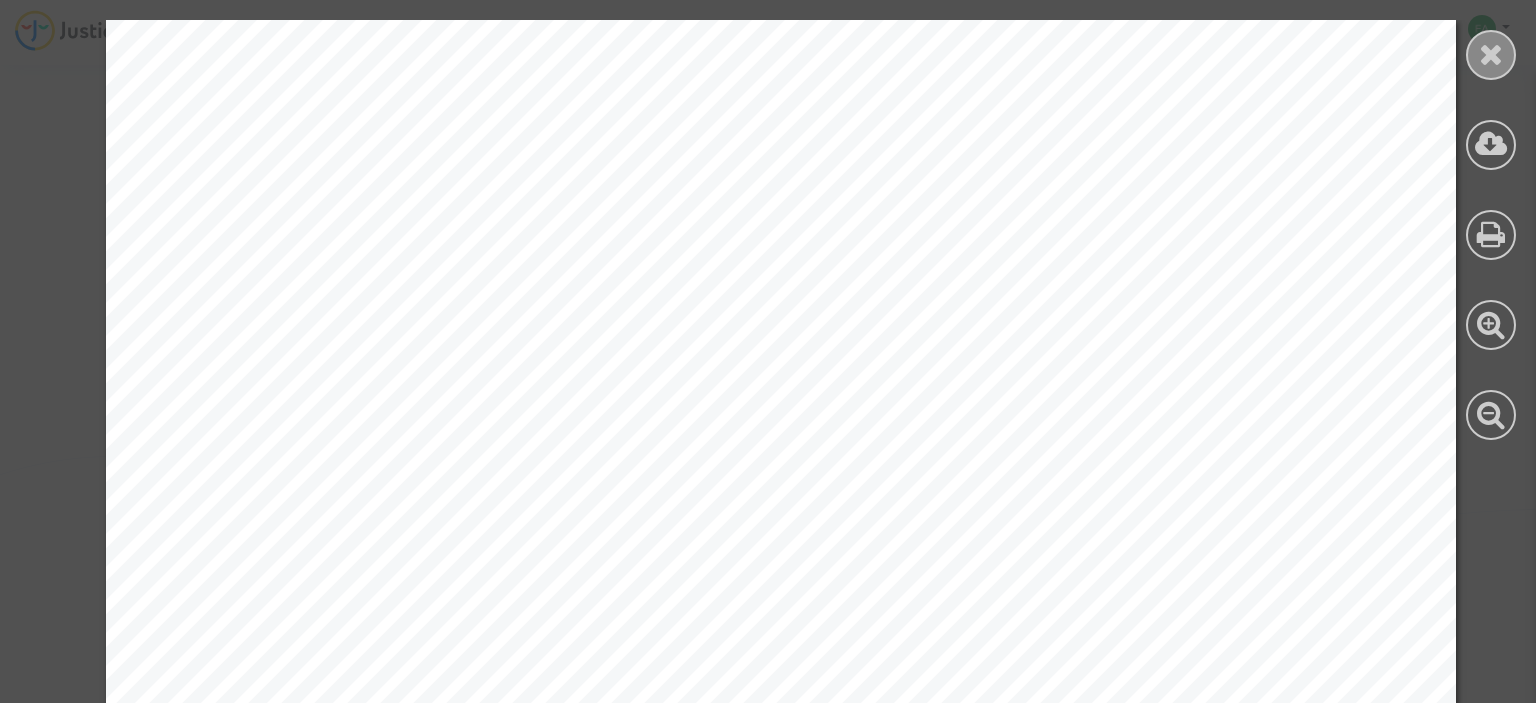 click at bounding box center (1491, 54) 